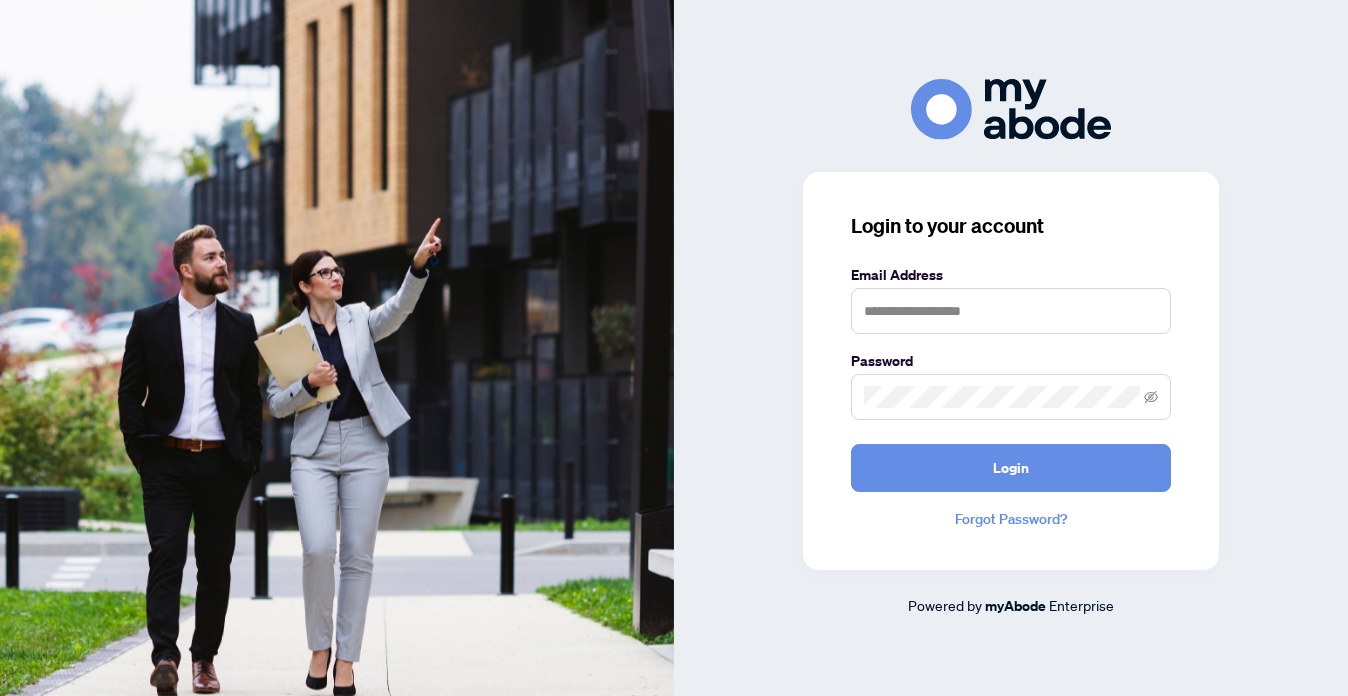scroll, scrollTop: 0, scrollLeft: 0, axis: both 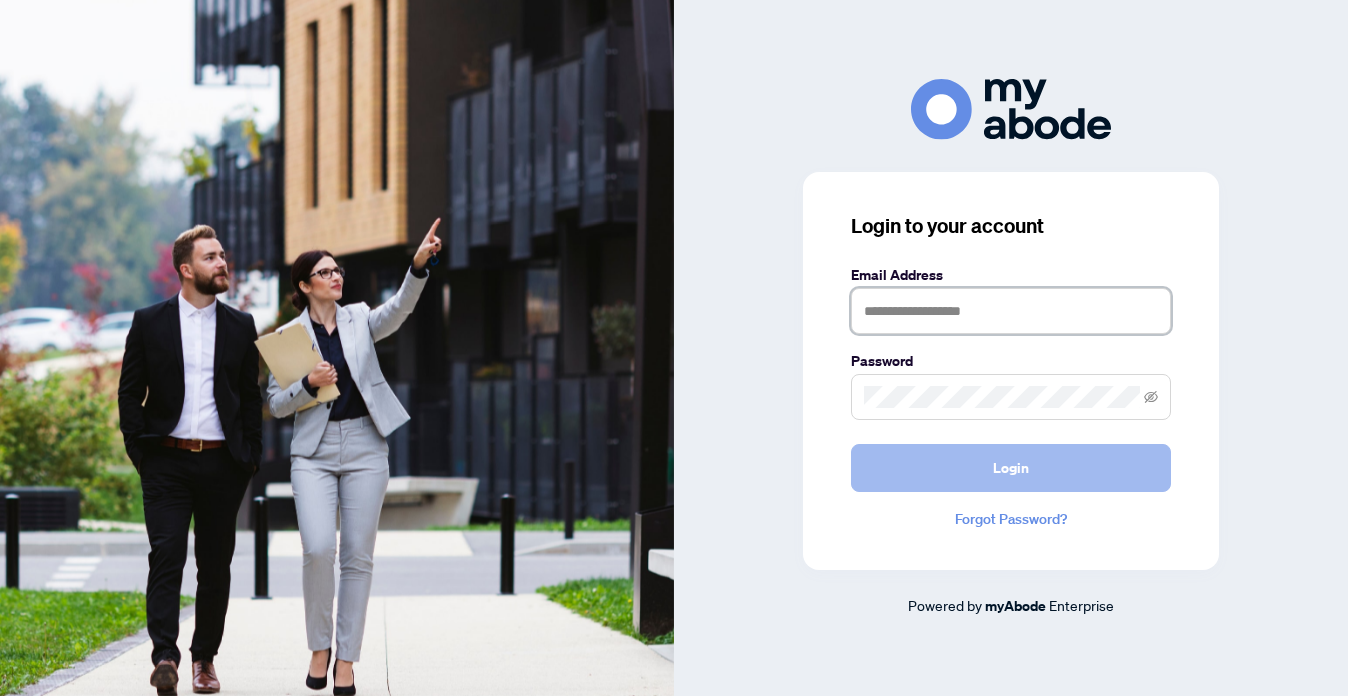 type on "**********" 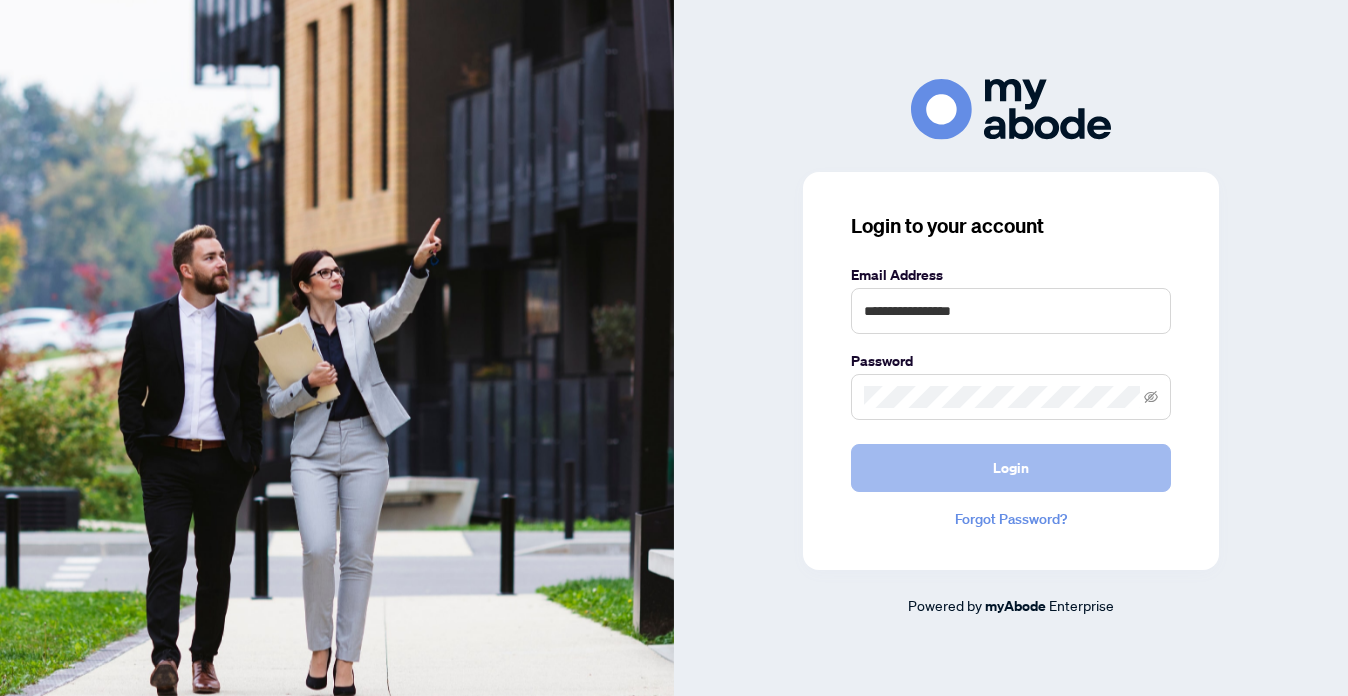 click on "Login" at bounding box center [1011, 468] 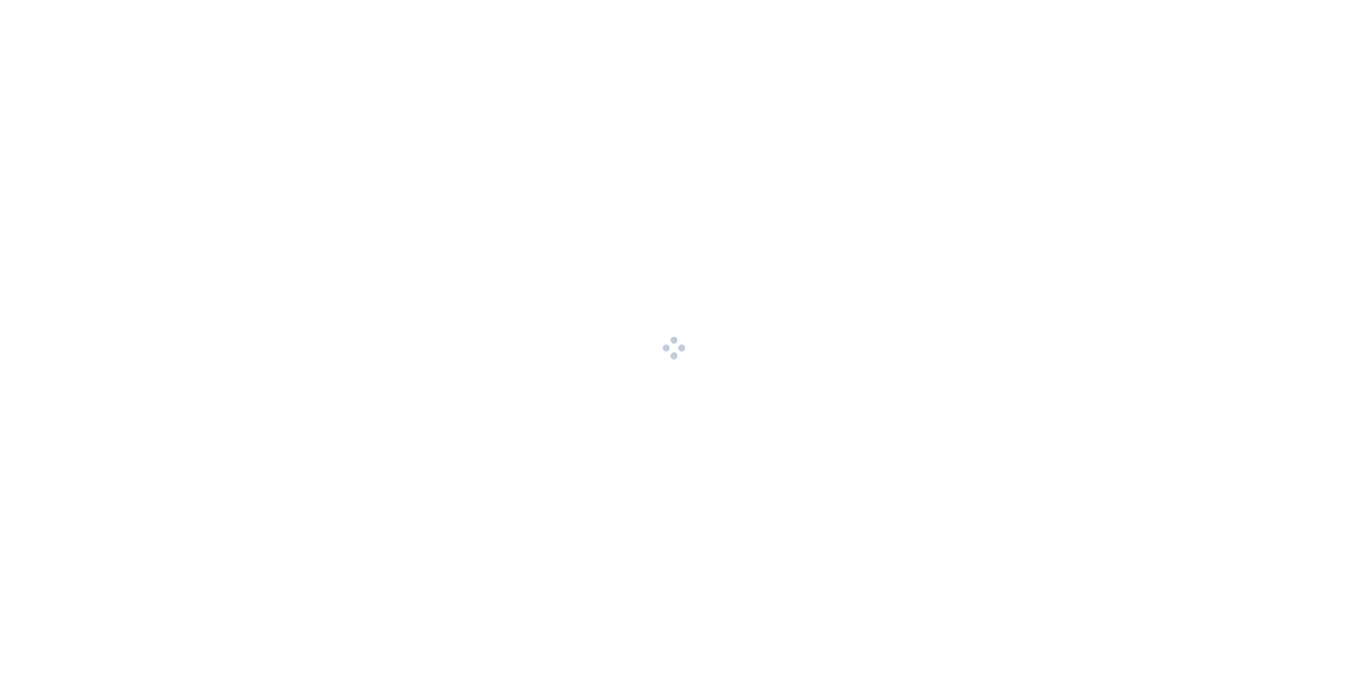 scroll, scrollTop: 0, scrollLeft: 0, axis: both 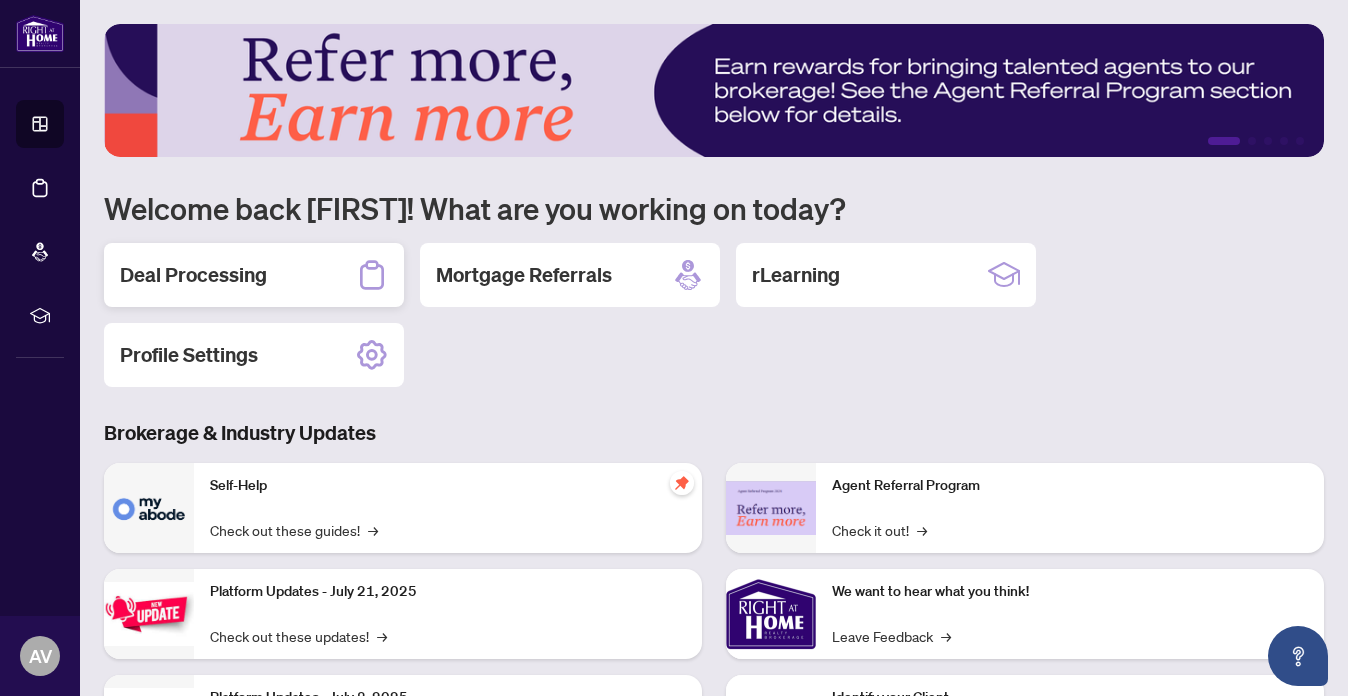 click on "Deal Processing" at bounding box center (193, 275) 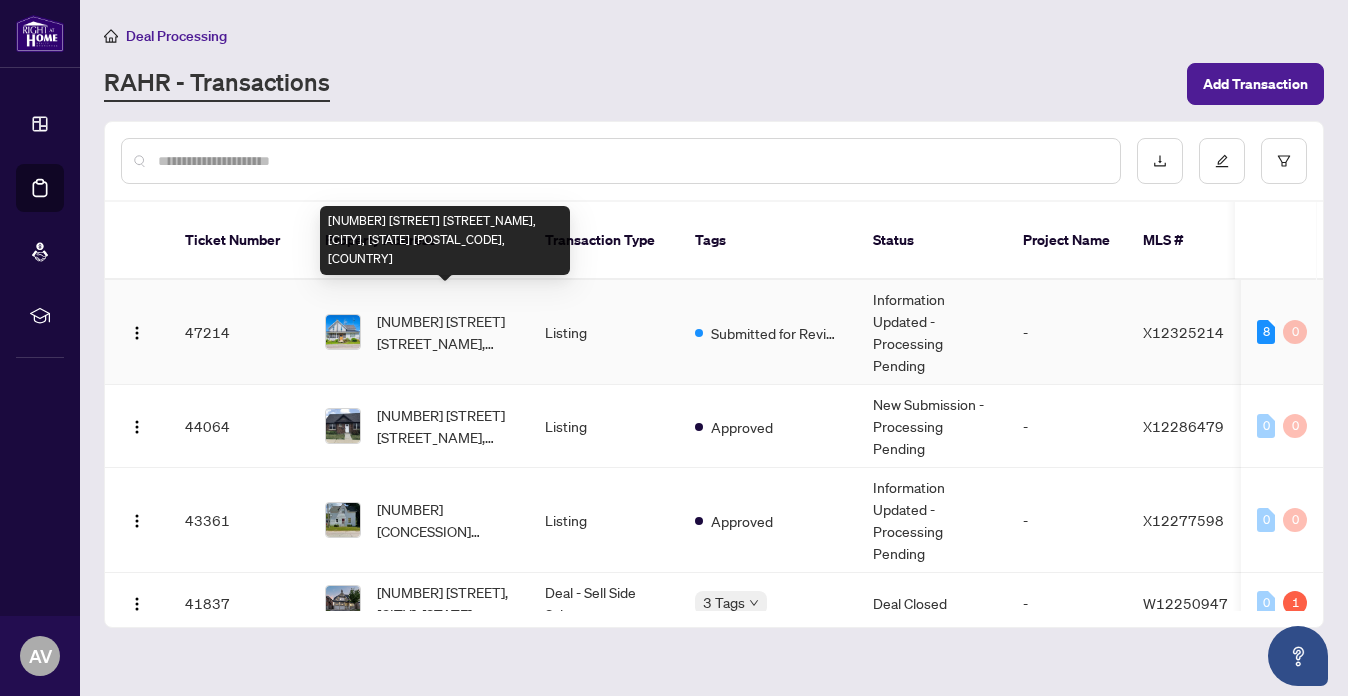 click on "12 Circle Dr, Rideau Lakes, Ontario K0G 1E0, Canada" at bounding box center [445, 332] 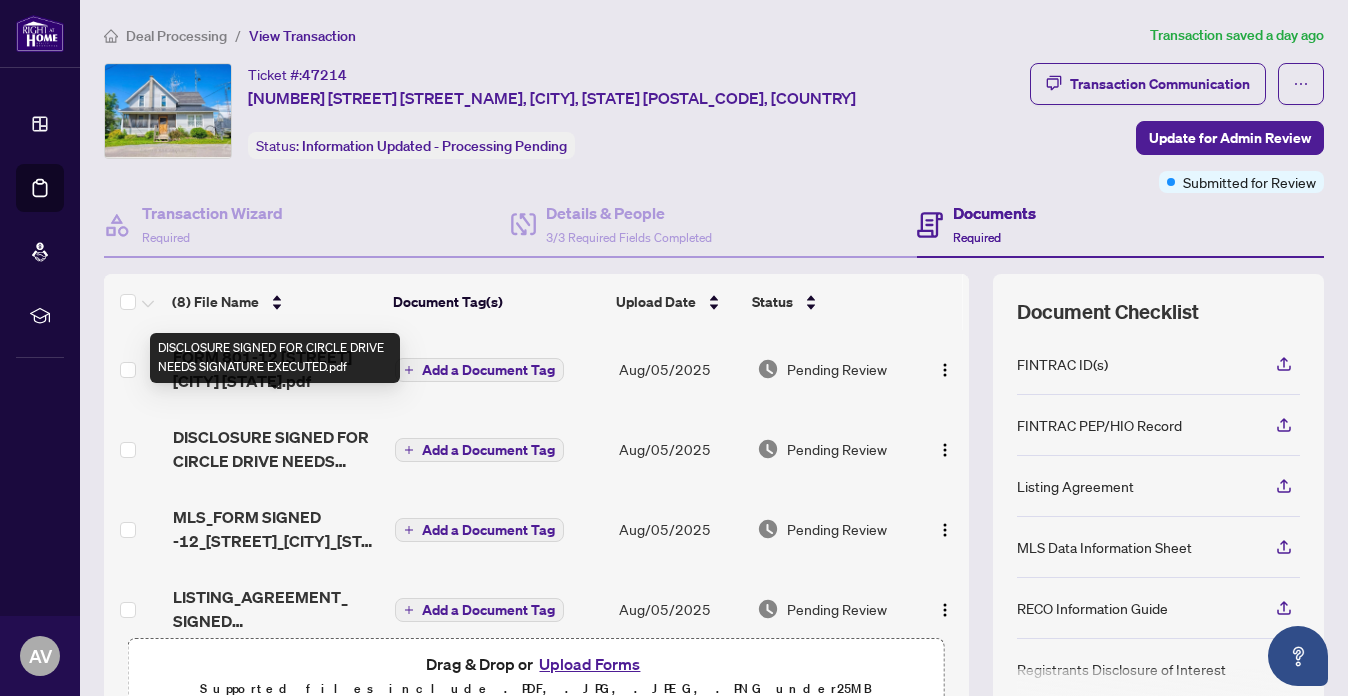 scroll, scrollTop: 333, scrollLeft: 0, axis: vertical 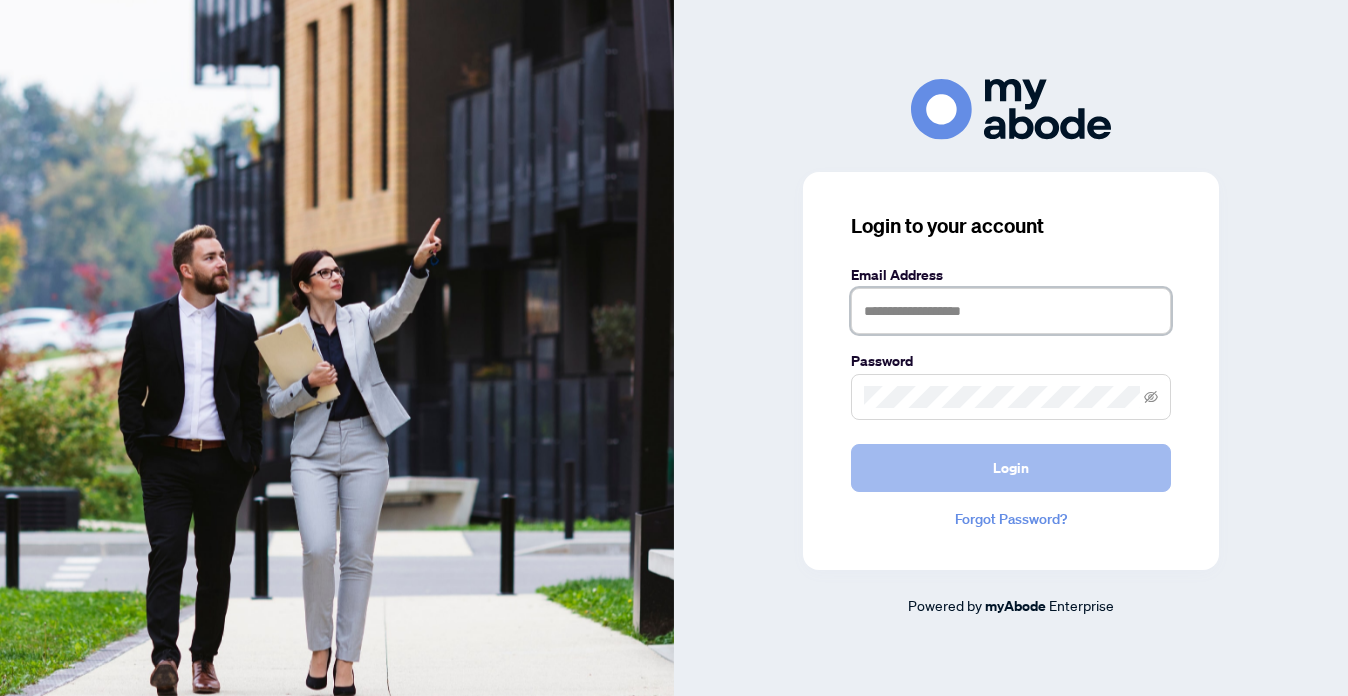 type on "**********" 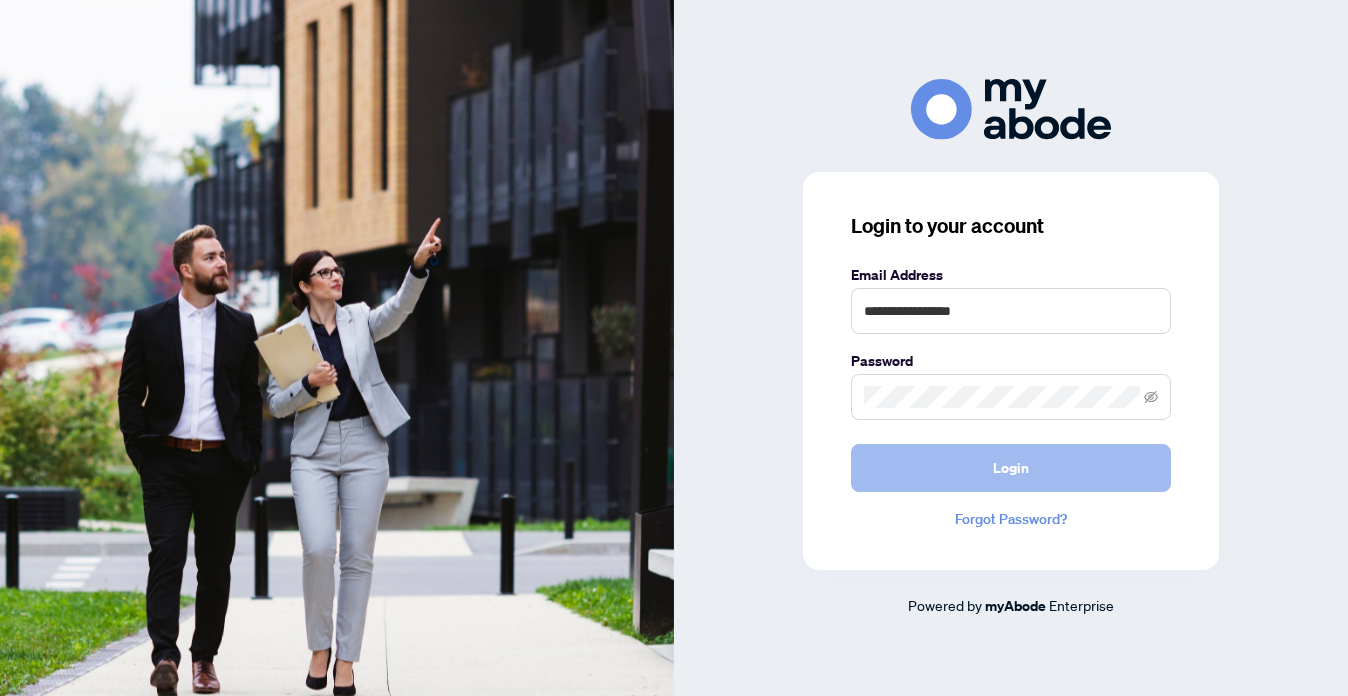 click on "Login" at bounding box center (1011, 468) 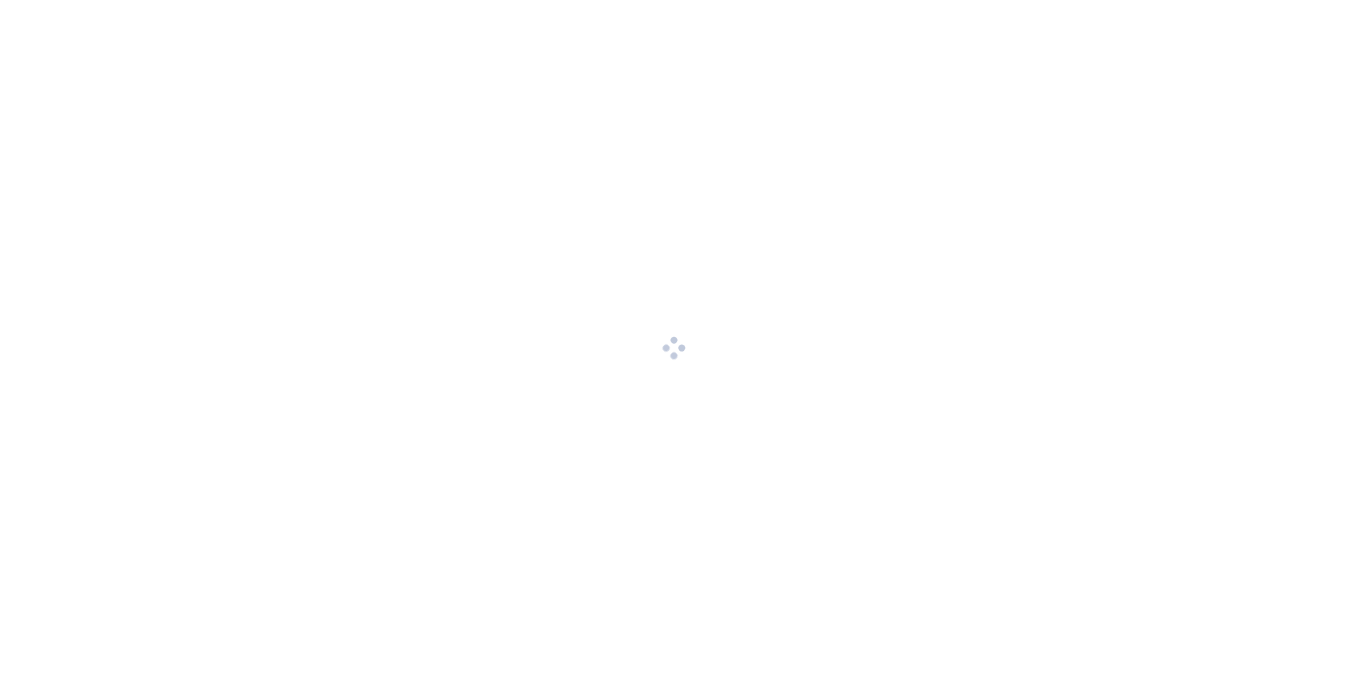scroll, scrollTop: 0, scrollLeft: 0, axis: both 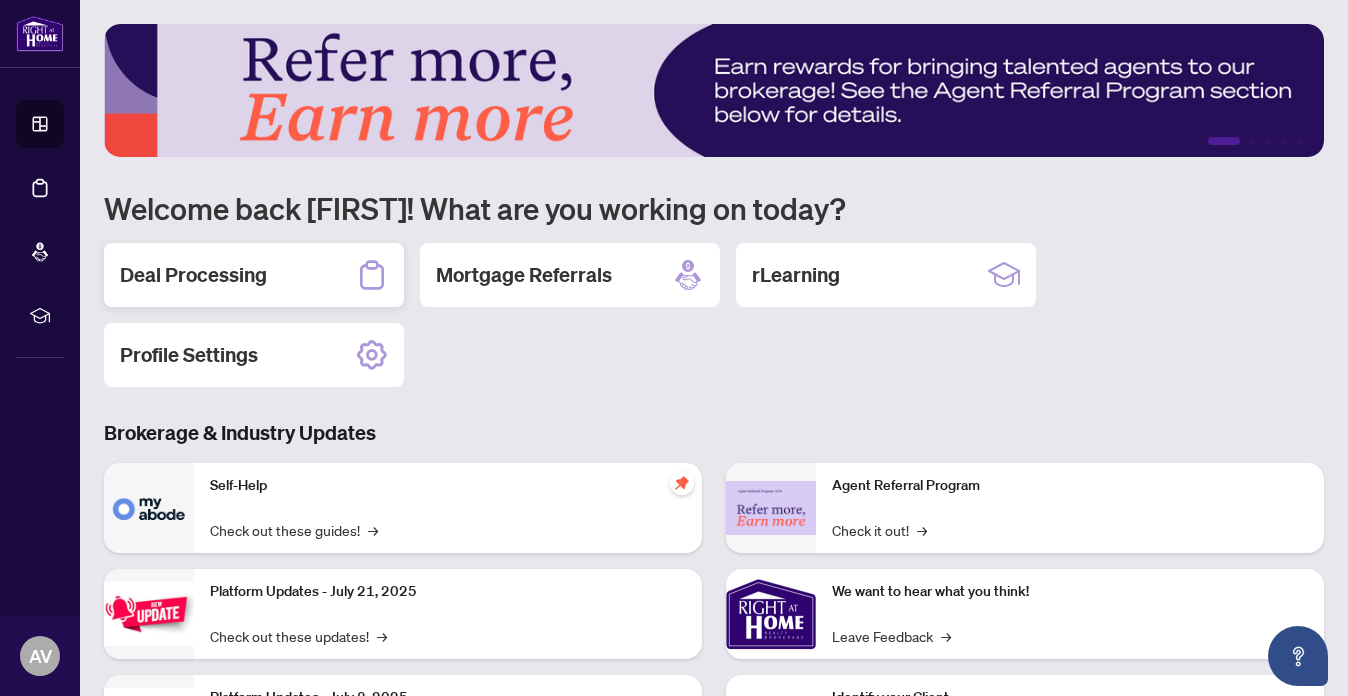 click on "Deal Processing" at bounding box center [193, 275] 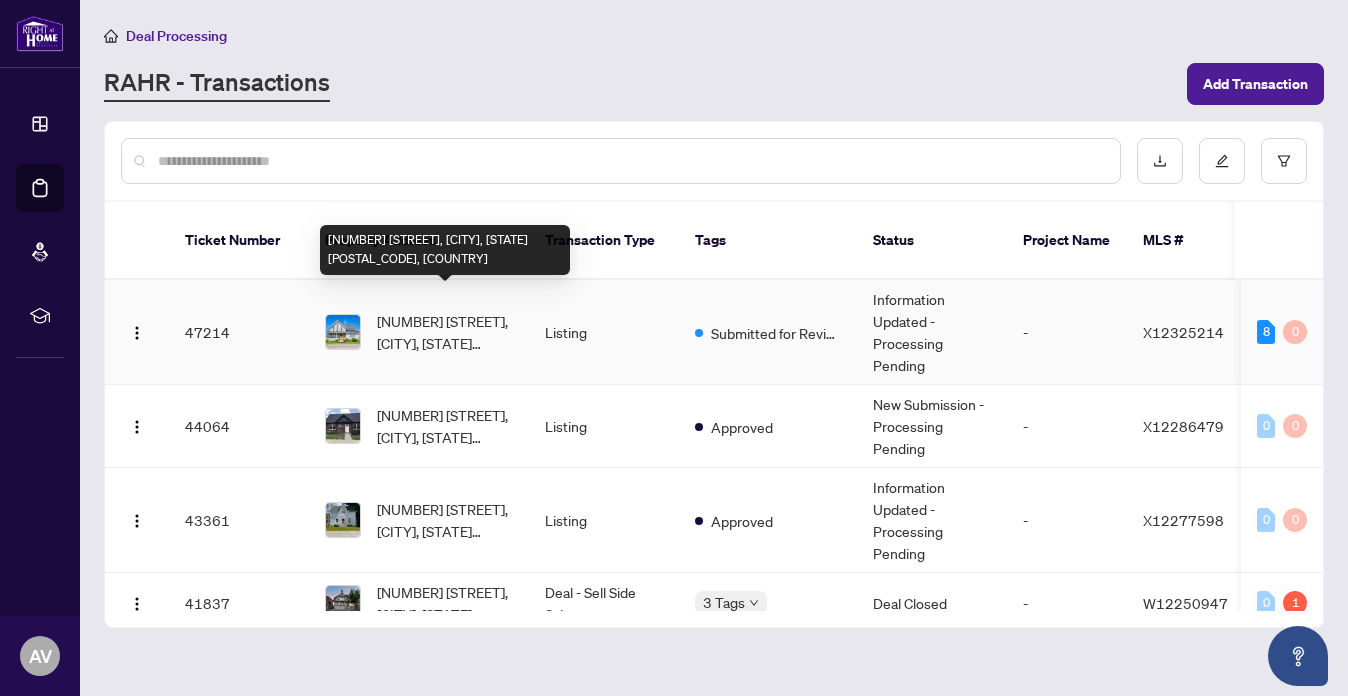 click on "12 Circle Dr, Rideau Lakes, Ontario K0G 1E0, Canada" at bounding box center (445, 332) 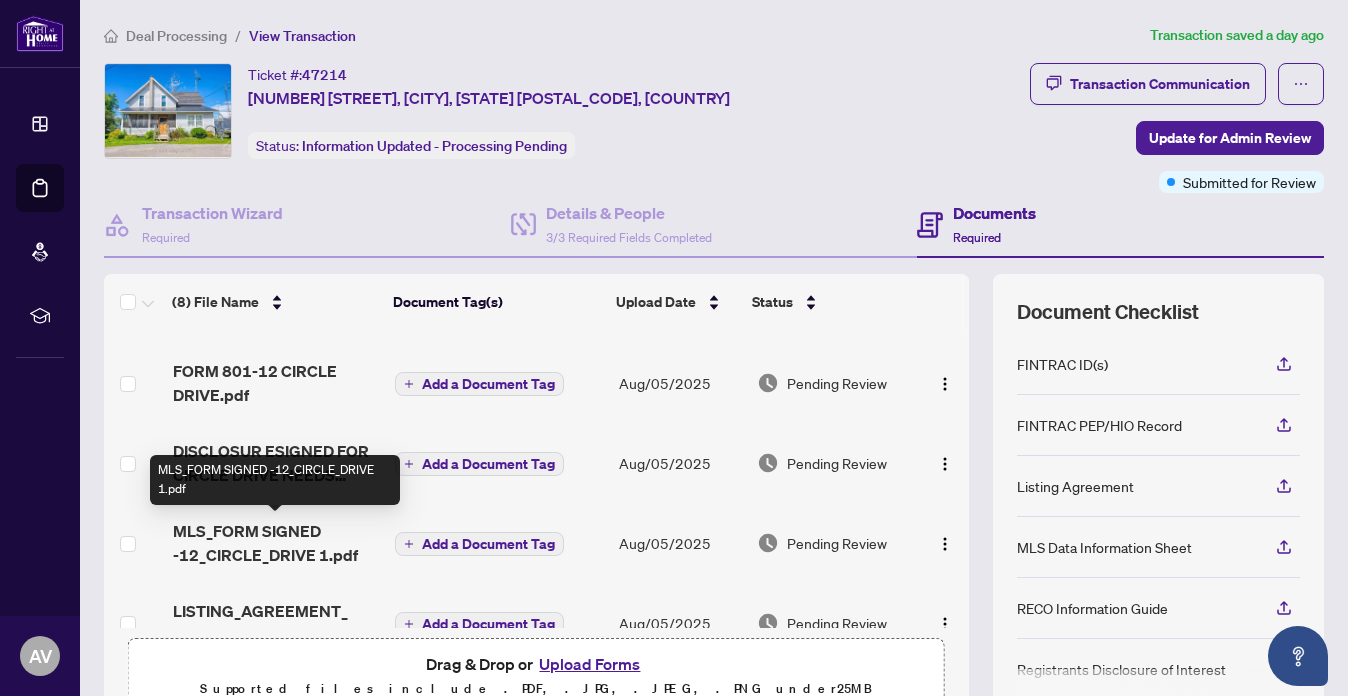 scroll, scrollTop: 308, scrollLeft: 0, axis: vertical 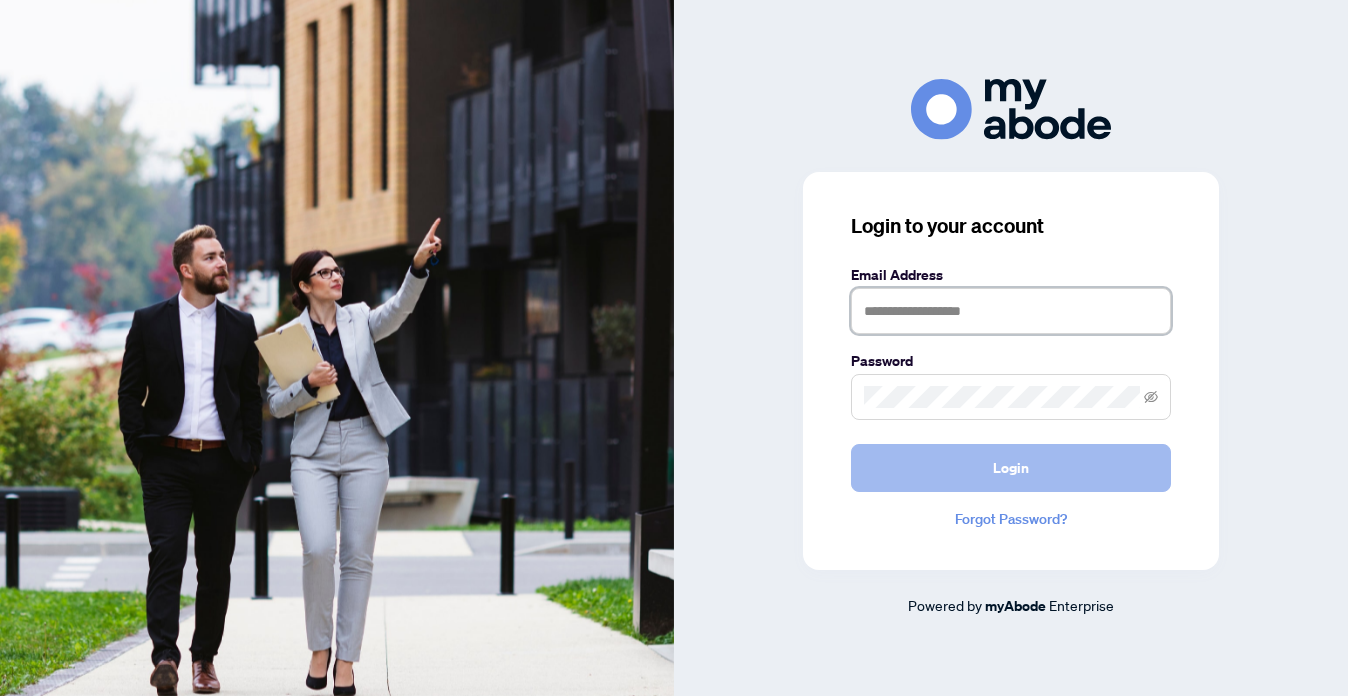 type on "**********" 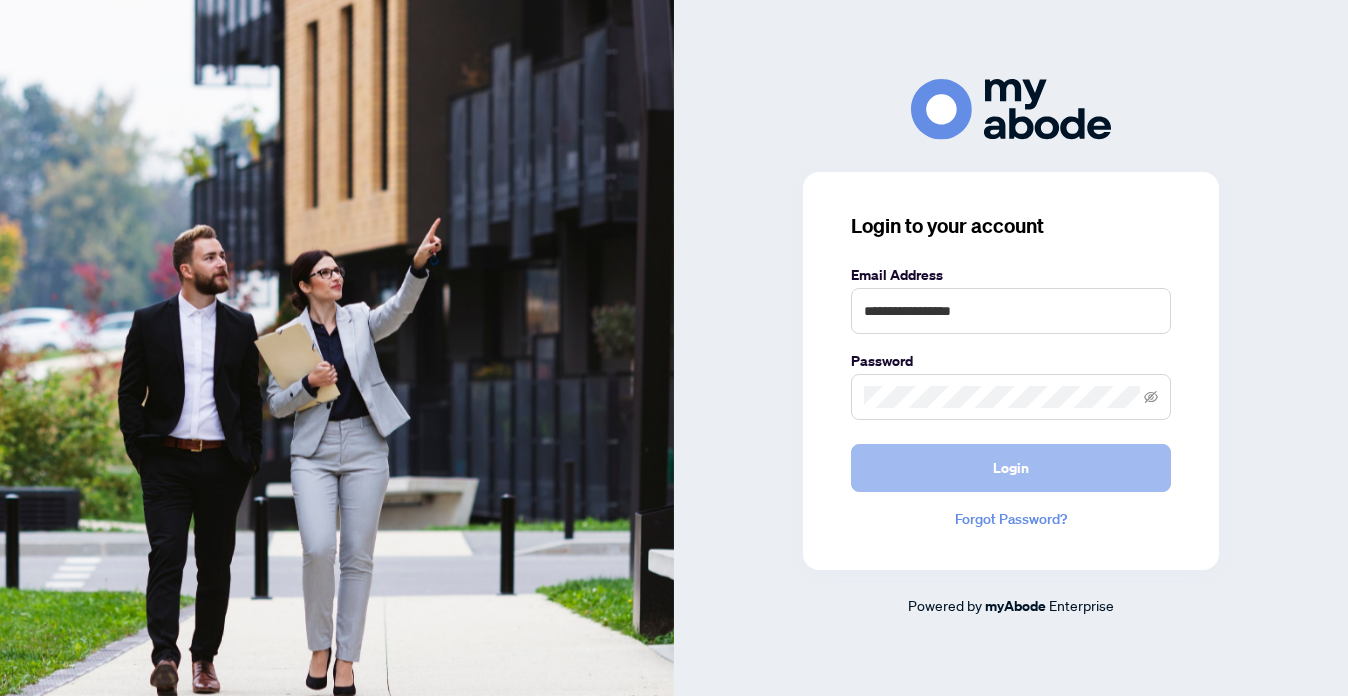 click on "Login" at bounding box center (1011, 468) 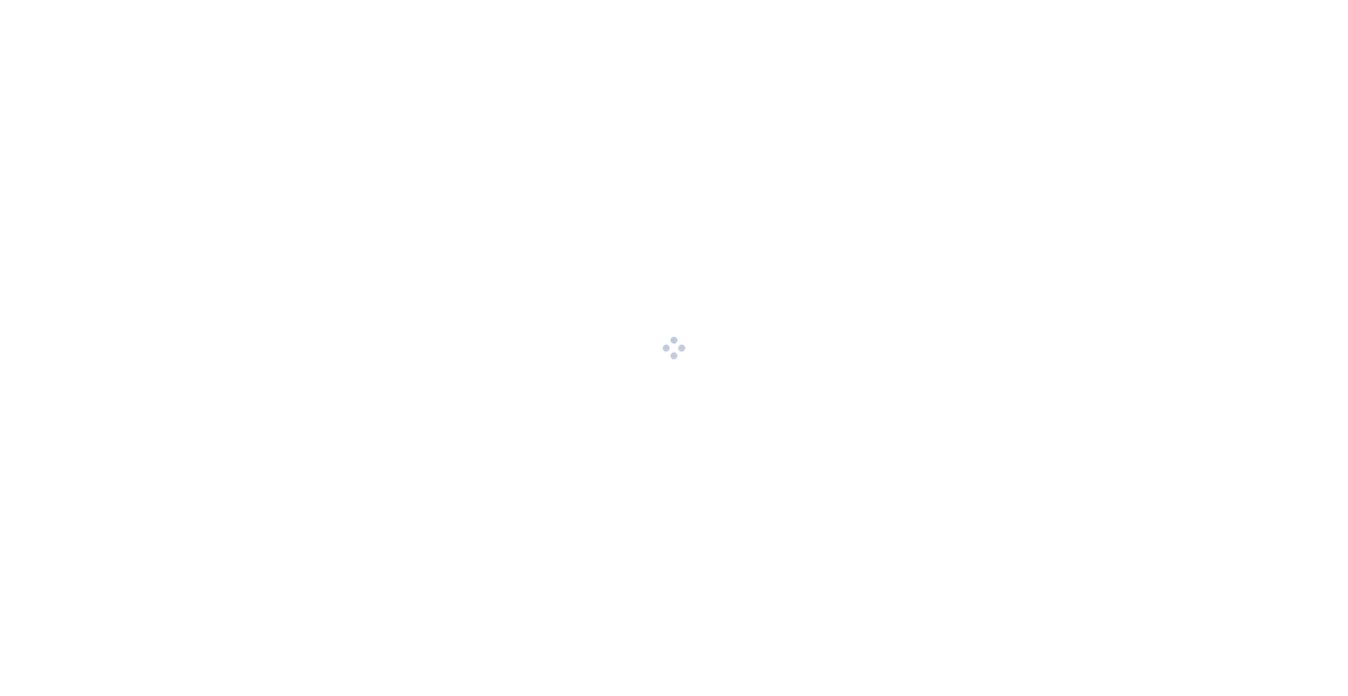 scroll, scrollTop: 0, scrollLeft: 0, axis: both 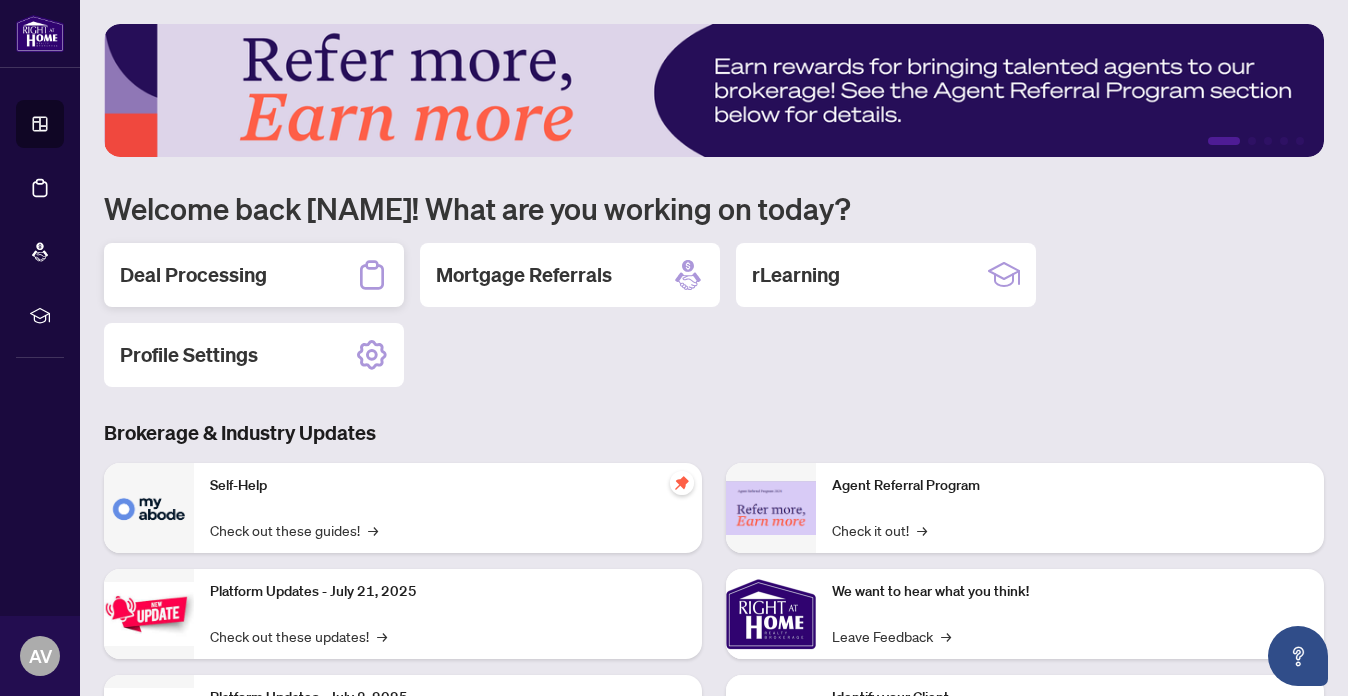 click on "Deal Processing" at bounding box center [193, 275] 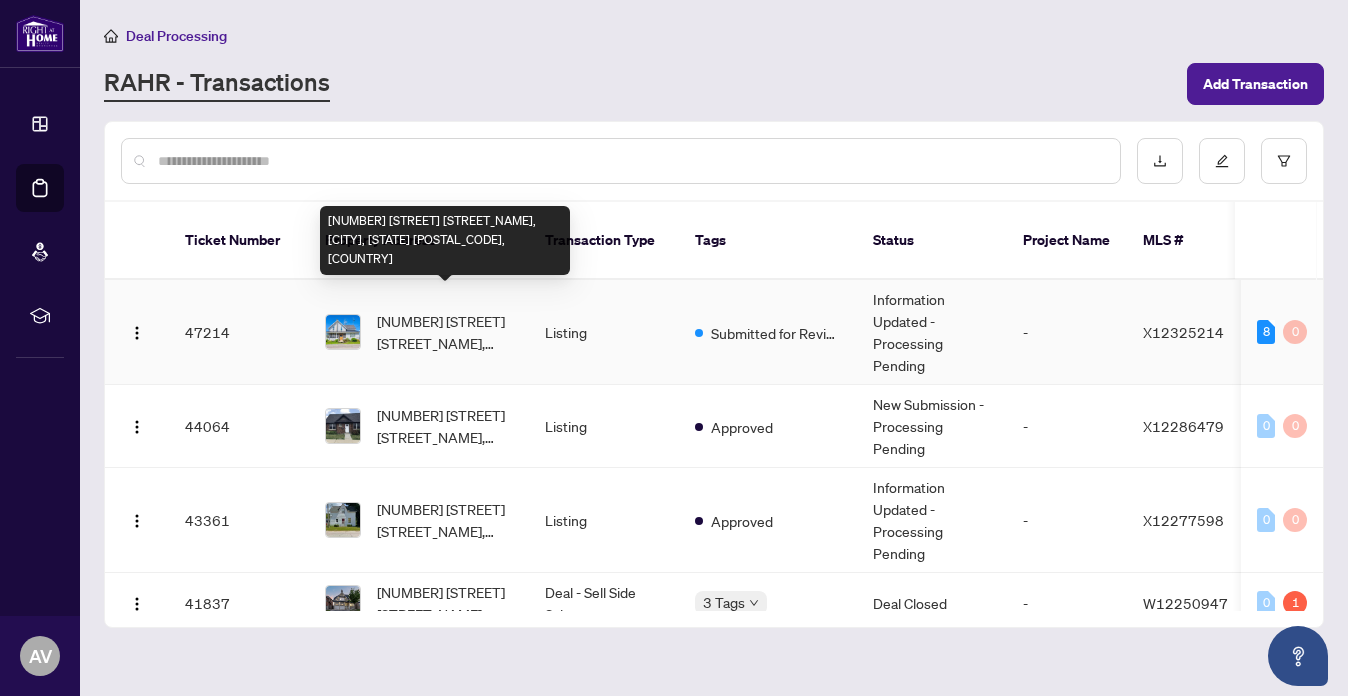 click on "12 Circle Dr, Rideau Lakes, Ontario K0G 1E0, Canada" at bounding box center (445, 332) 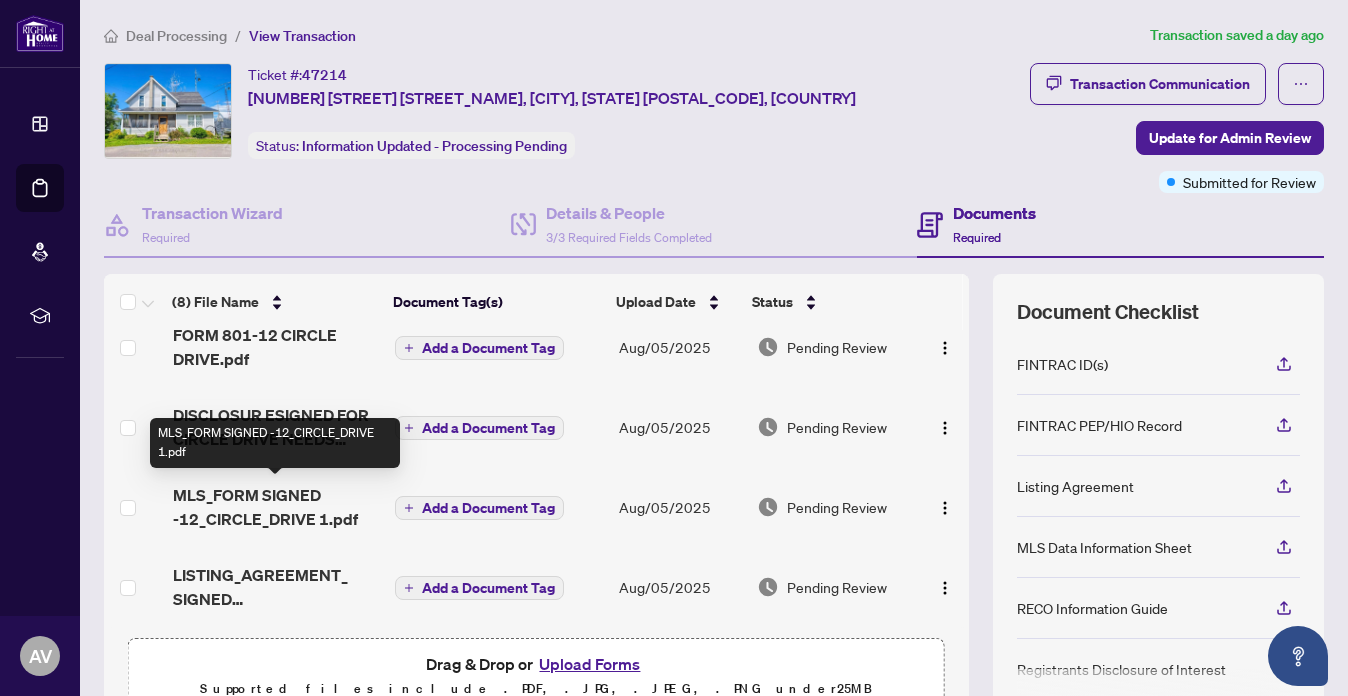 scroll, scrollTop: 328, scrollLeft: 0, axis: vertical 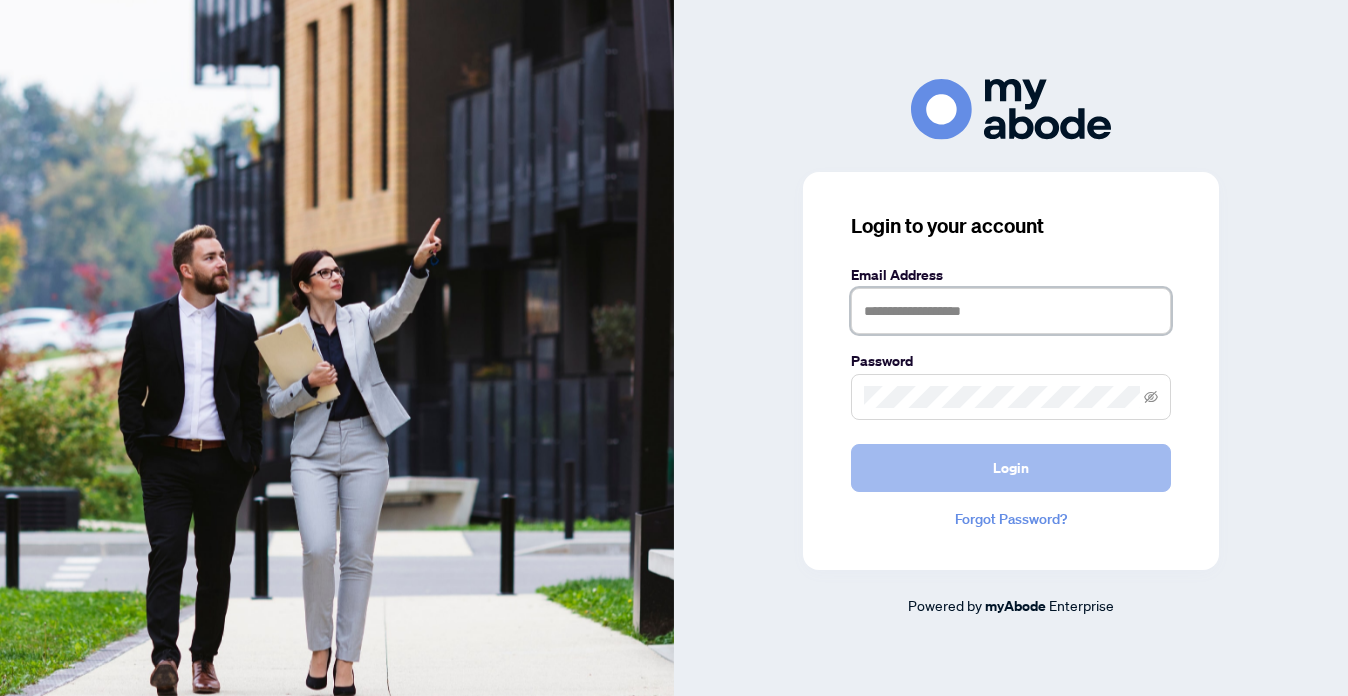 type on "**********" 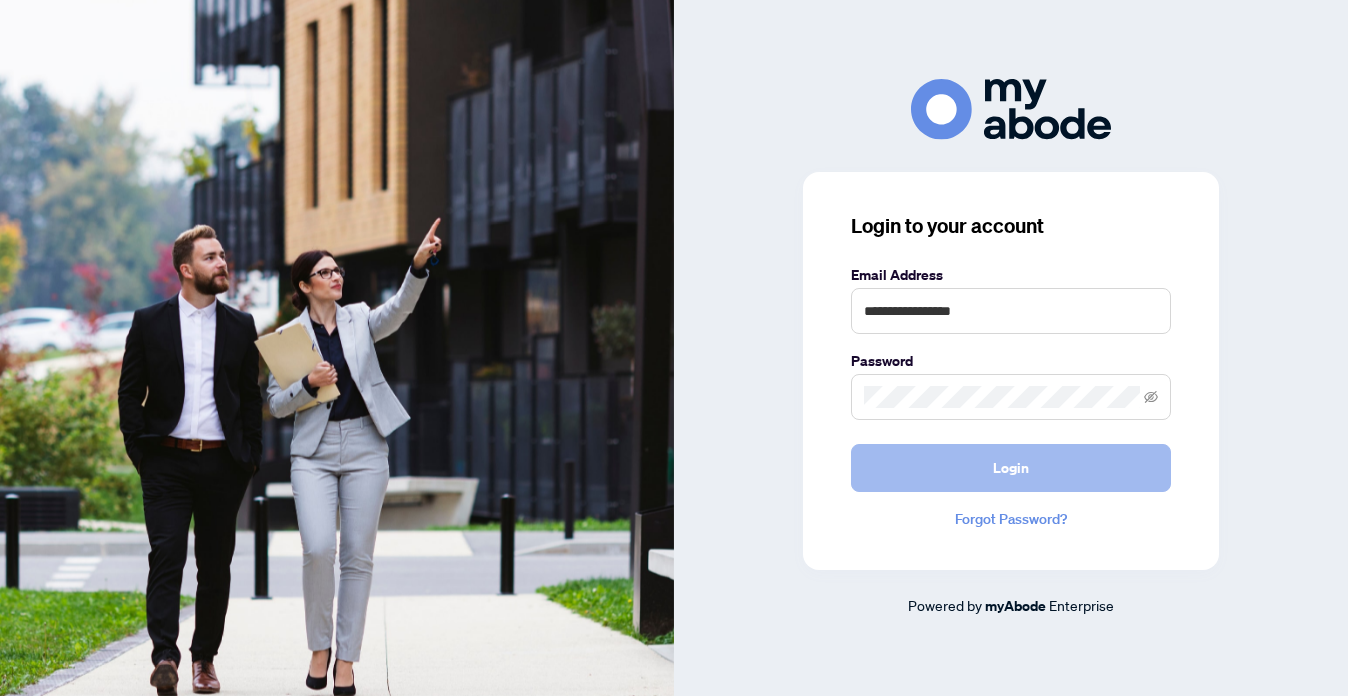 click on "Login" at bounding box center (1011, 468) 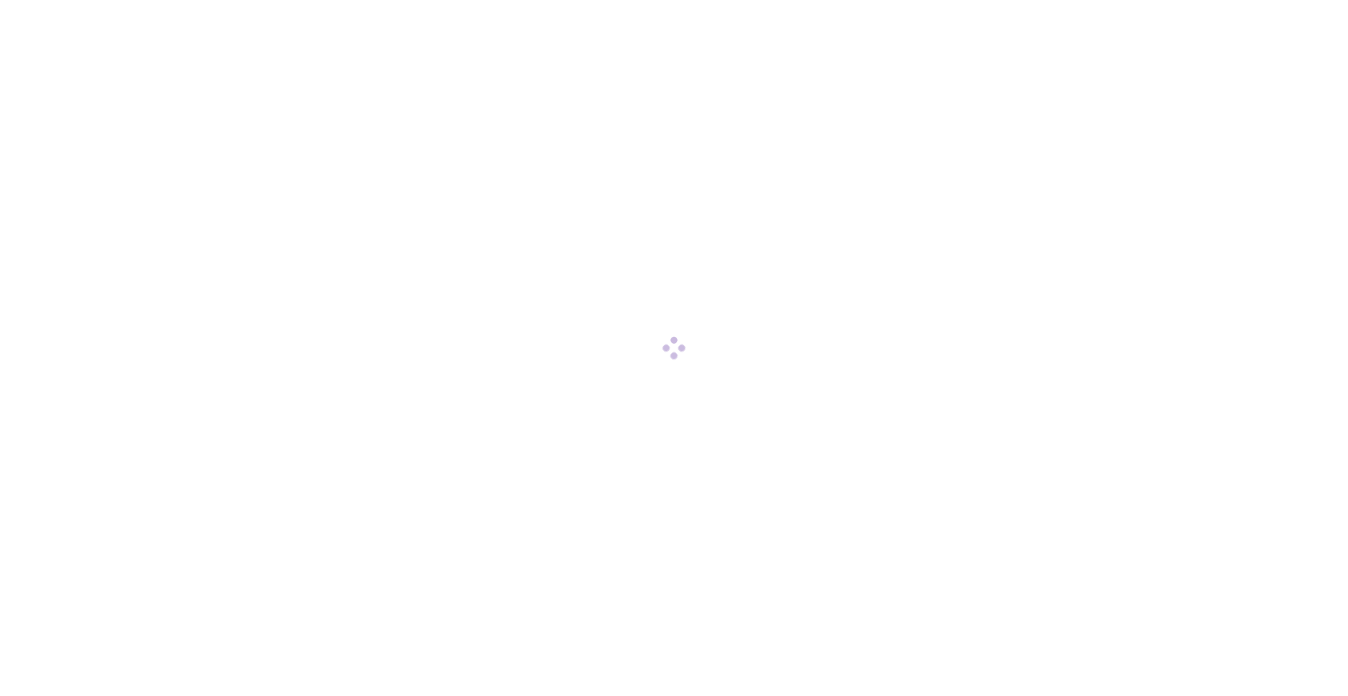 scroll, scrollTop: 0, scrollLeft: 0, axis: both 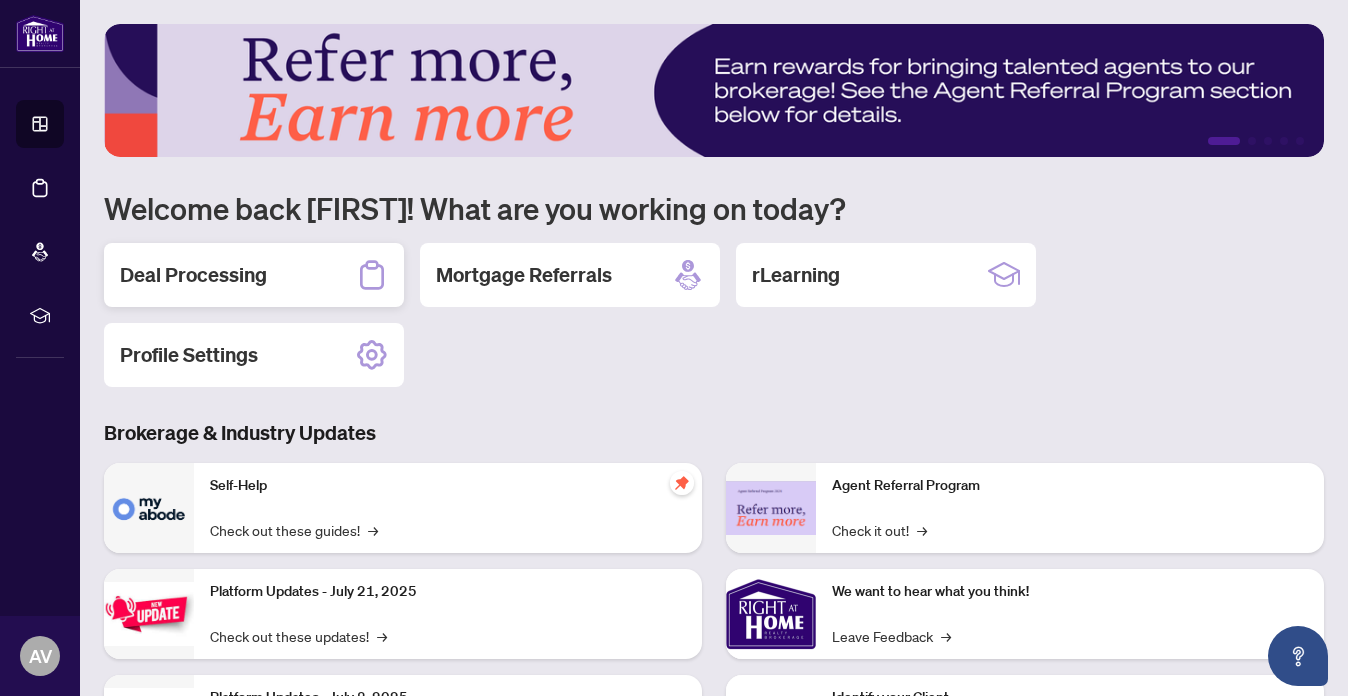 click on "Deal Processing" at bounding box center (193, 275) 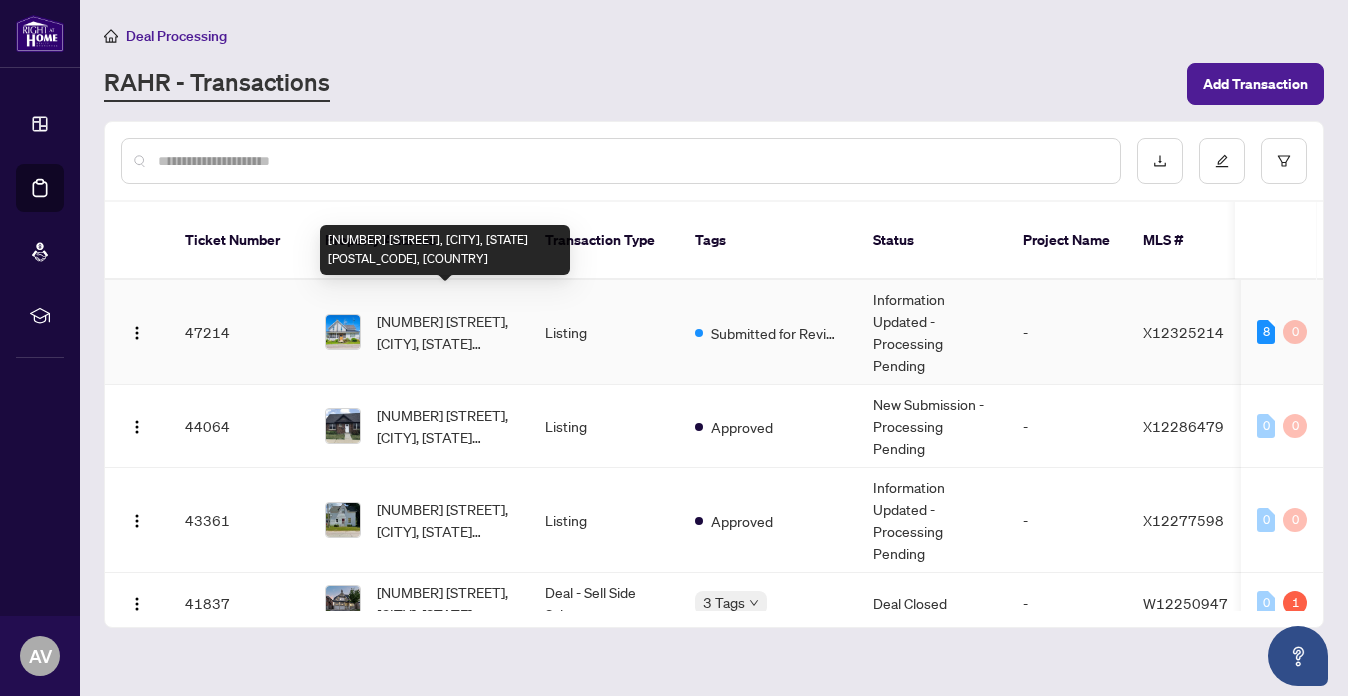 click on "[NUMBER] [STREET], [CITY], [STATE] [POSTAL_CODE], [COUNTRY]" at bounding box center (445, 332) 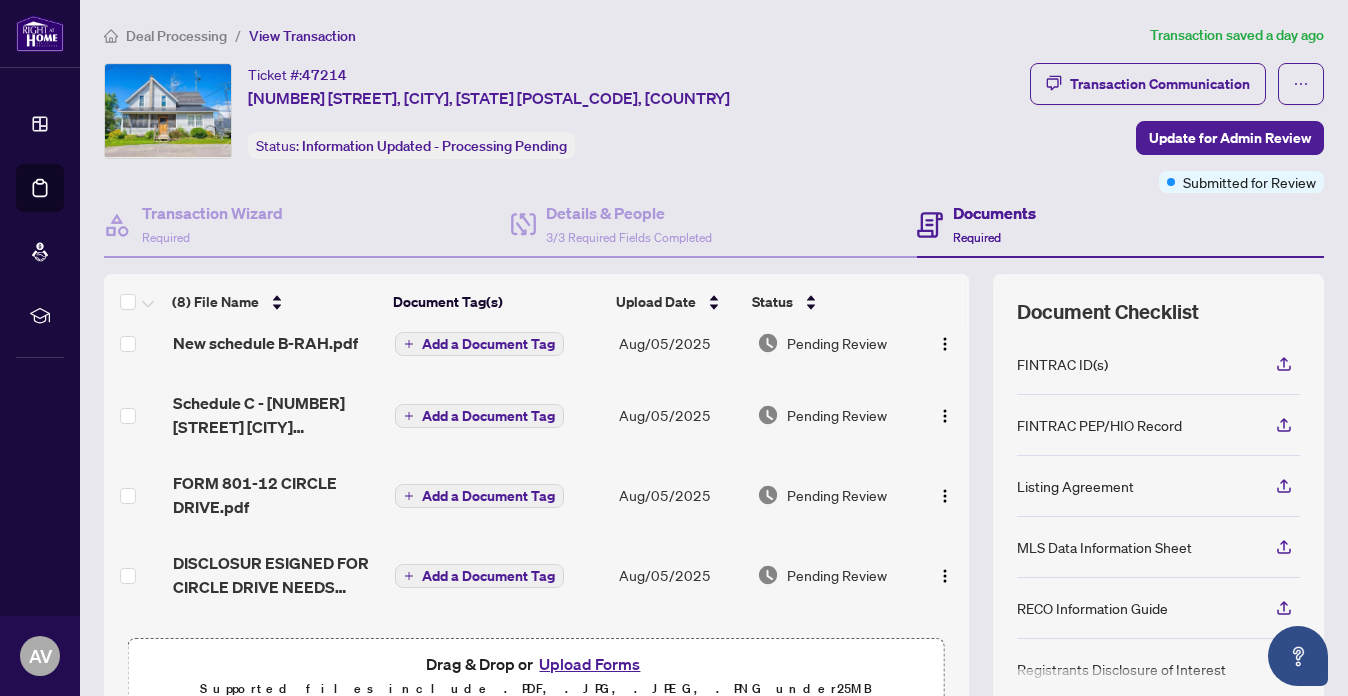 scroll, scrollTop: 333, scrollLeft: 0, axis: vertical 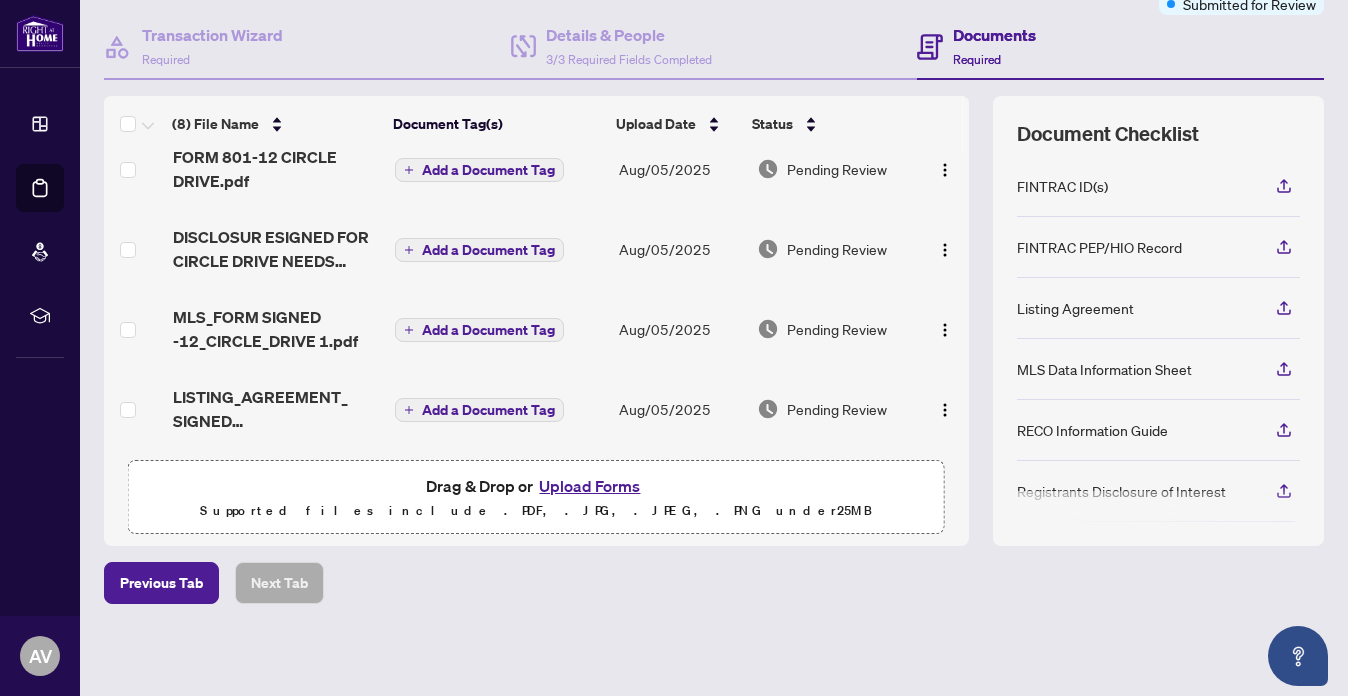 click on "Upload Forms" at bounding box center [589, 486] 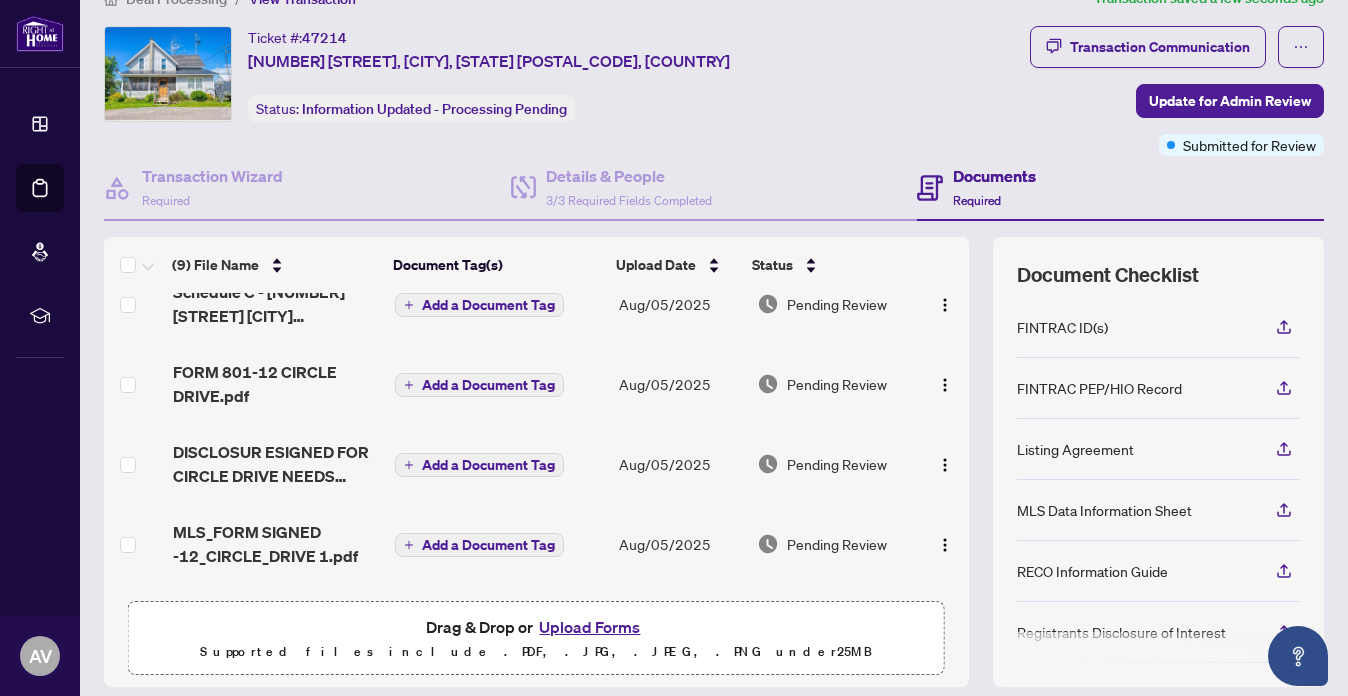 scroll, scrollTop: 0, scrollLeft: 0, axis: both 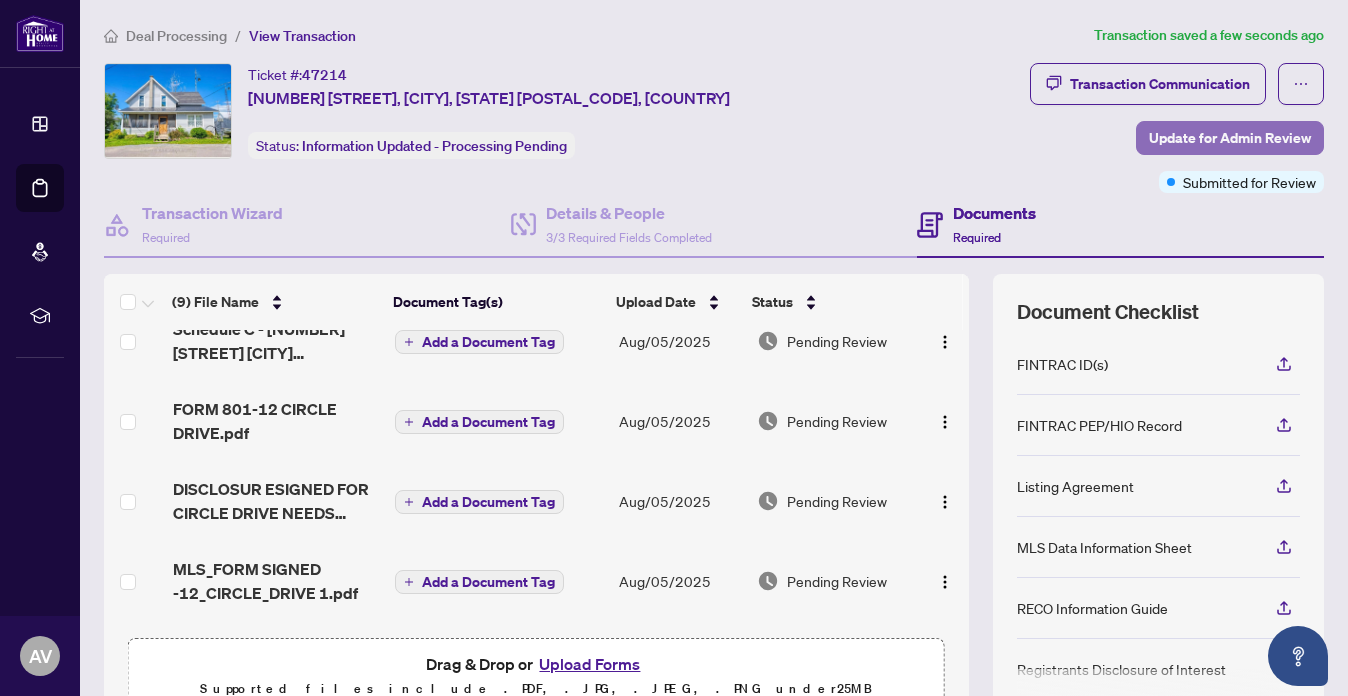 click on "Update for Admin Review" at bounding box center (1230, 138) 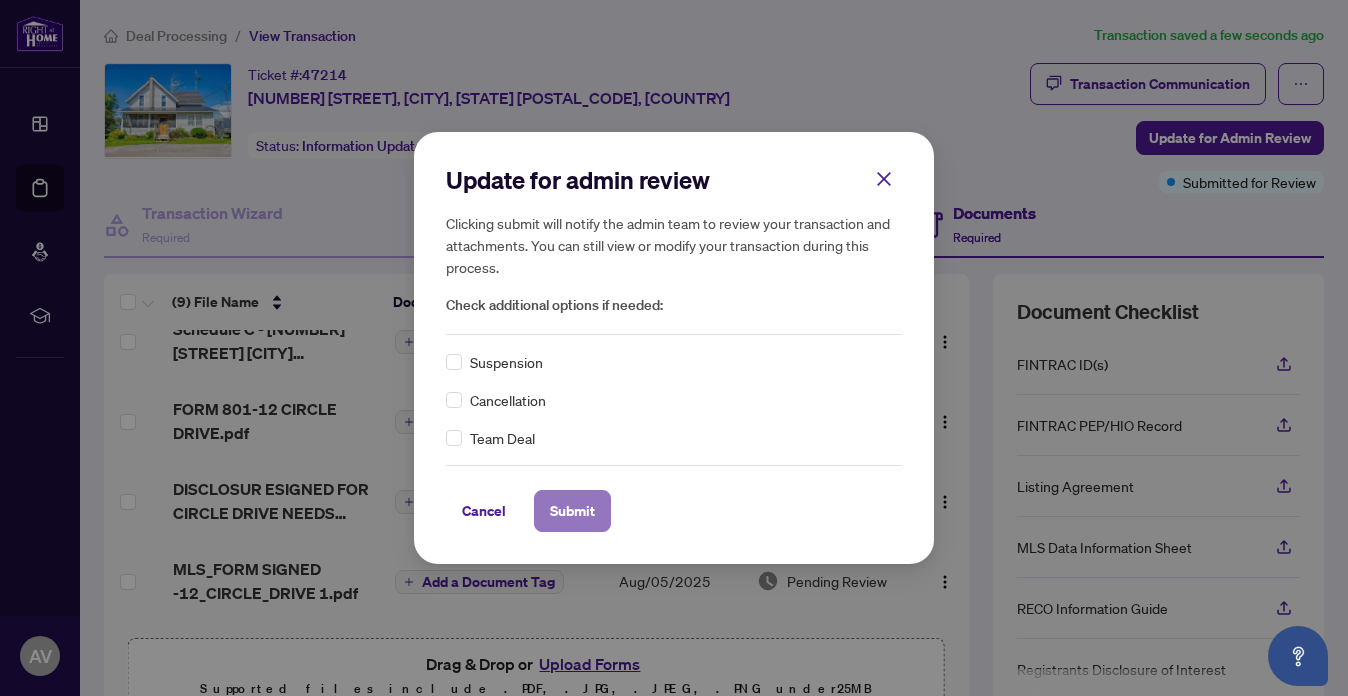 click on "Submit" at bounding box center (572, 511) 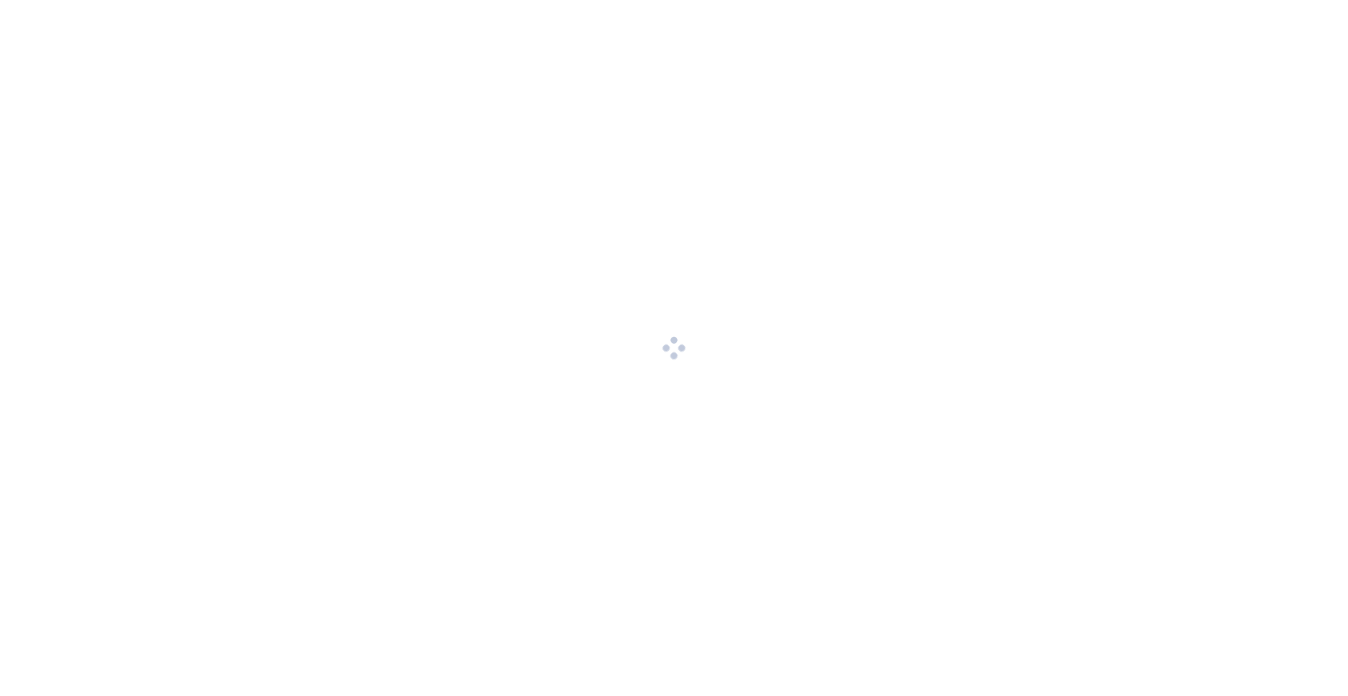 scroll, scrollTop: 0, scrollLeft: 0, axis: both 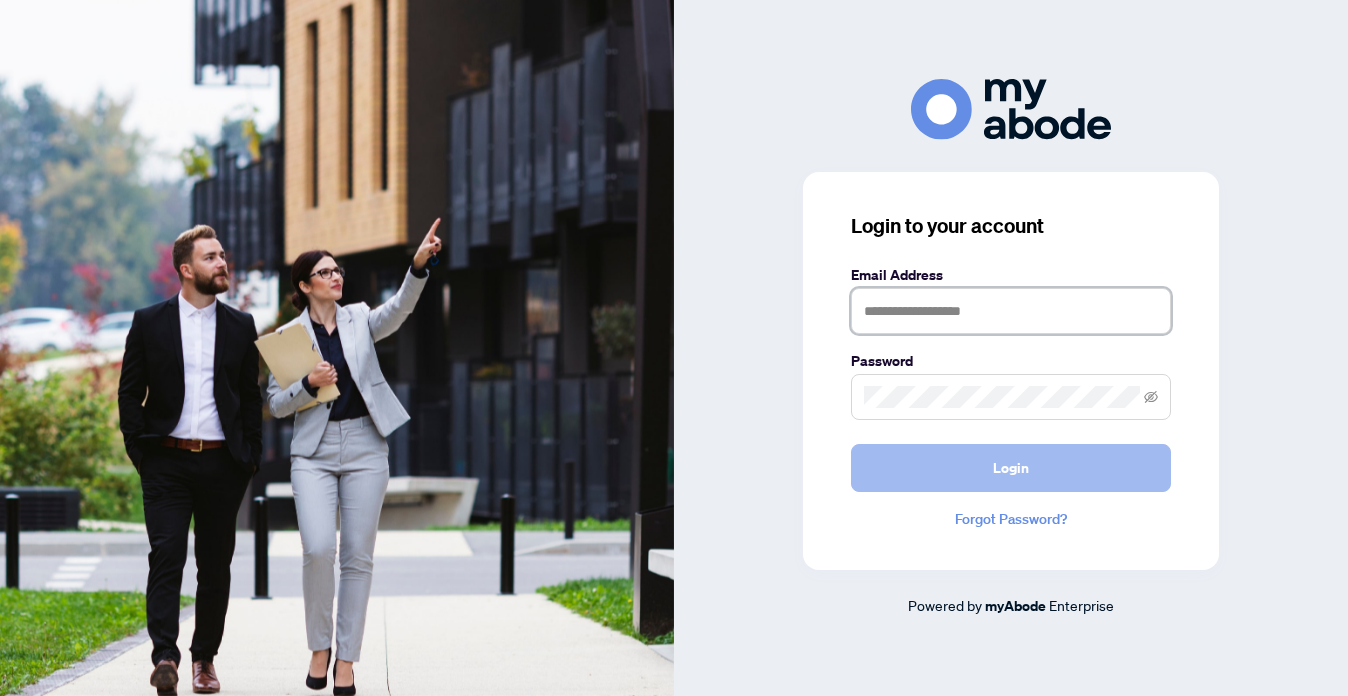 type on "**********" 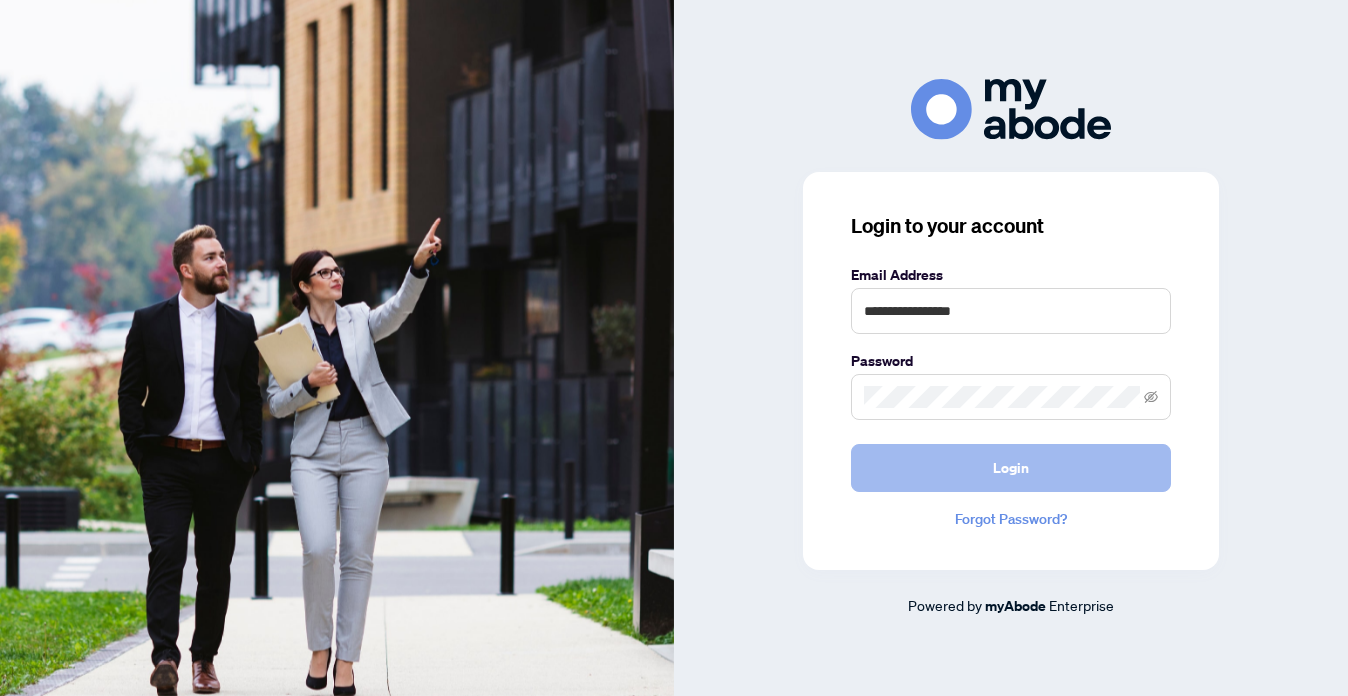 click on "Login" at bounding box center (1011, 468) 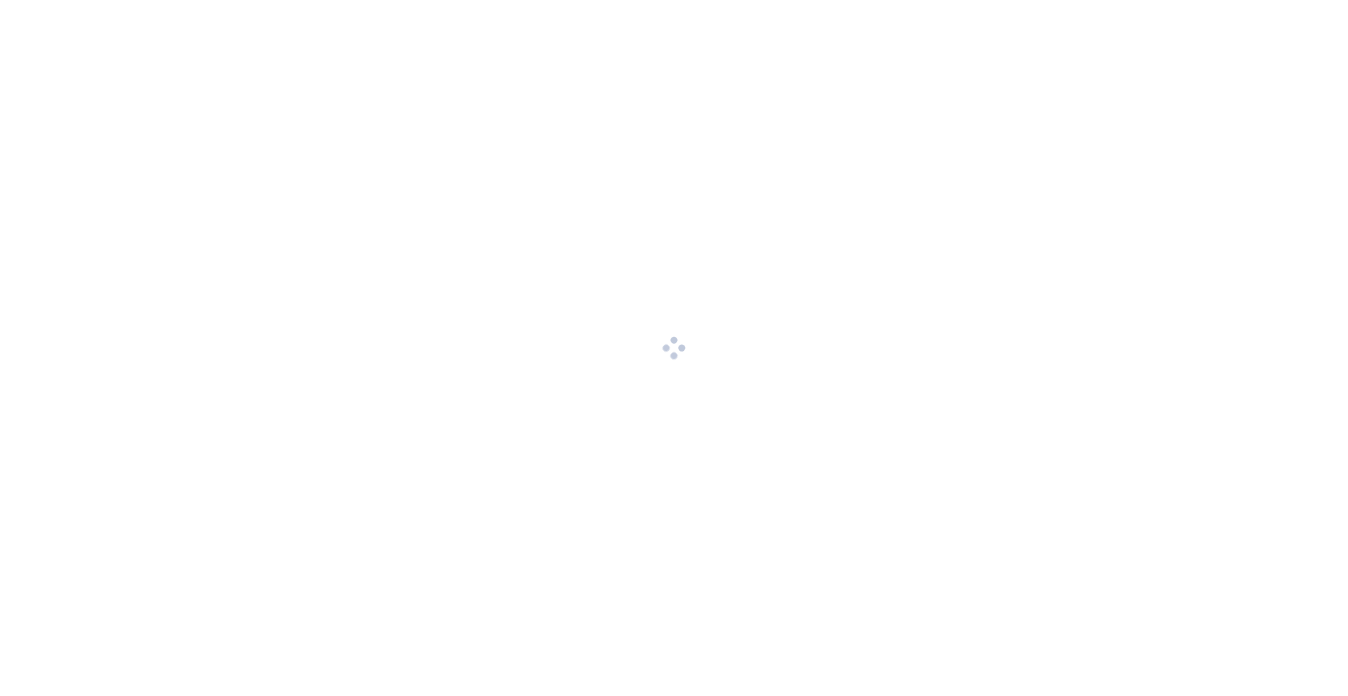 scroll, scrollTop: 0, scrollLeft: 0, axis: both 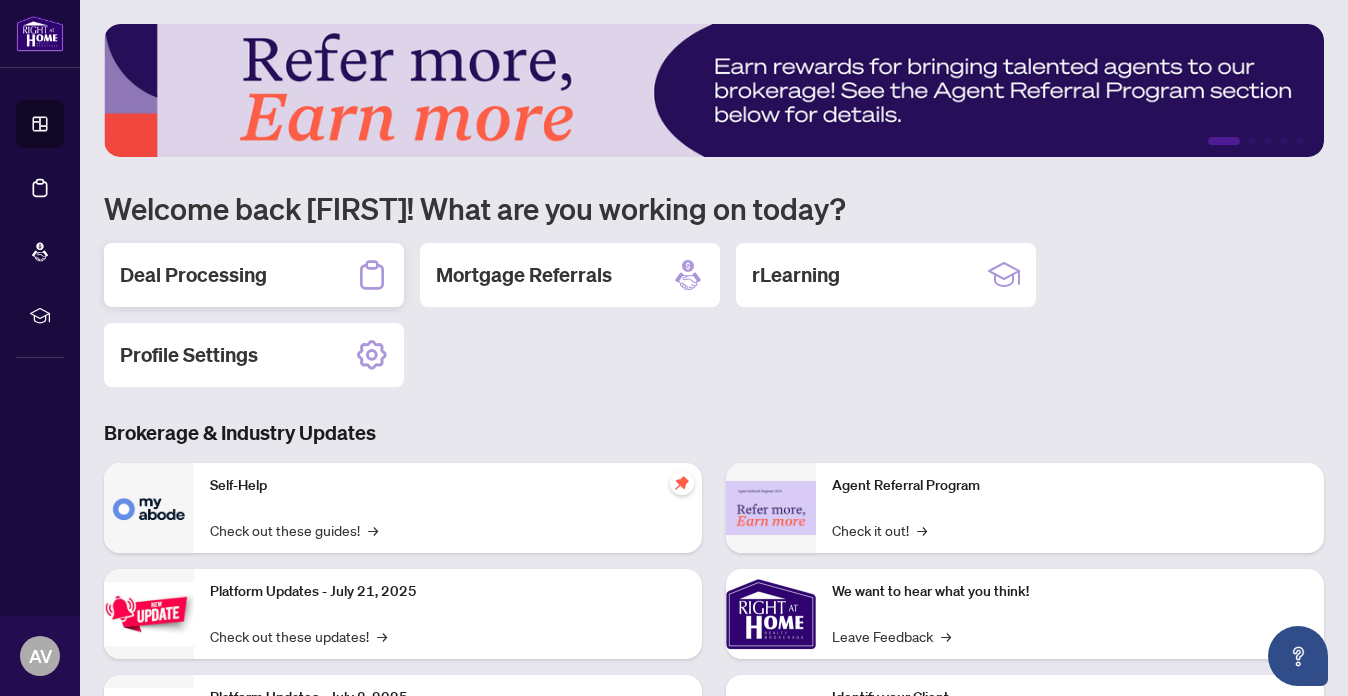 click on "Deal Processing" at bounding box center (193, 275) 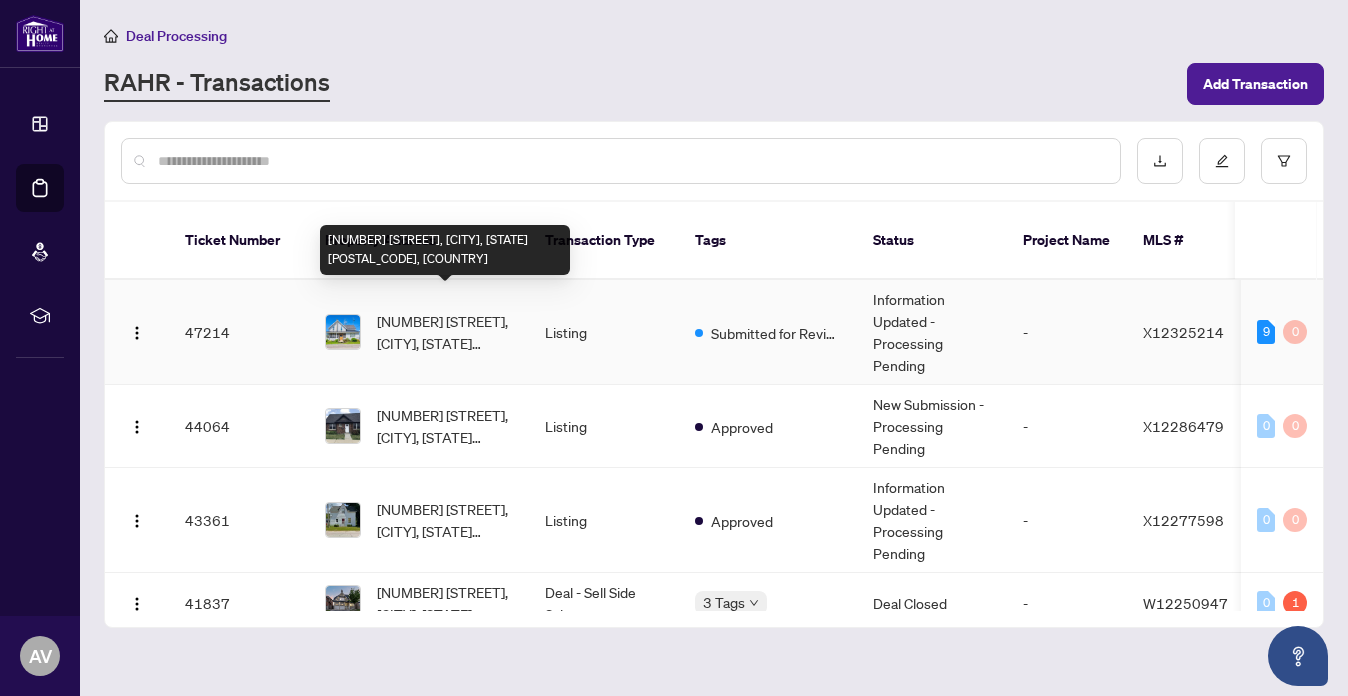 click on "12 Circle Dr, Rideau Lakes, Ontario K0G 1E0, Canada" at bounding box center [445, 332] 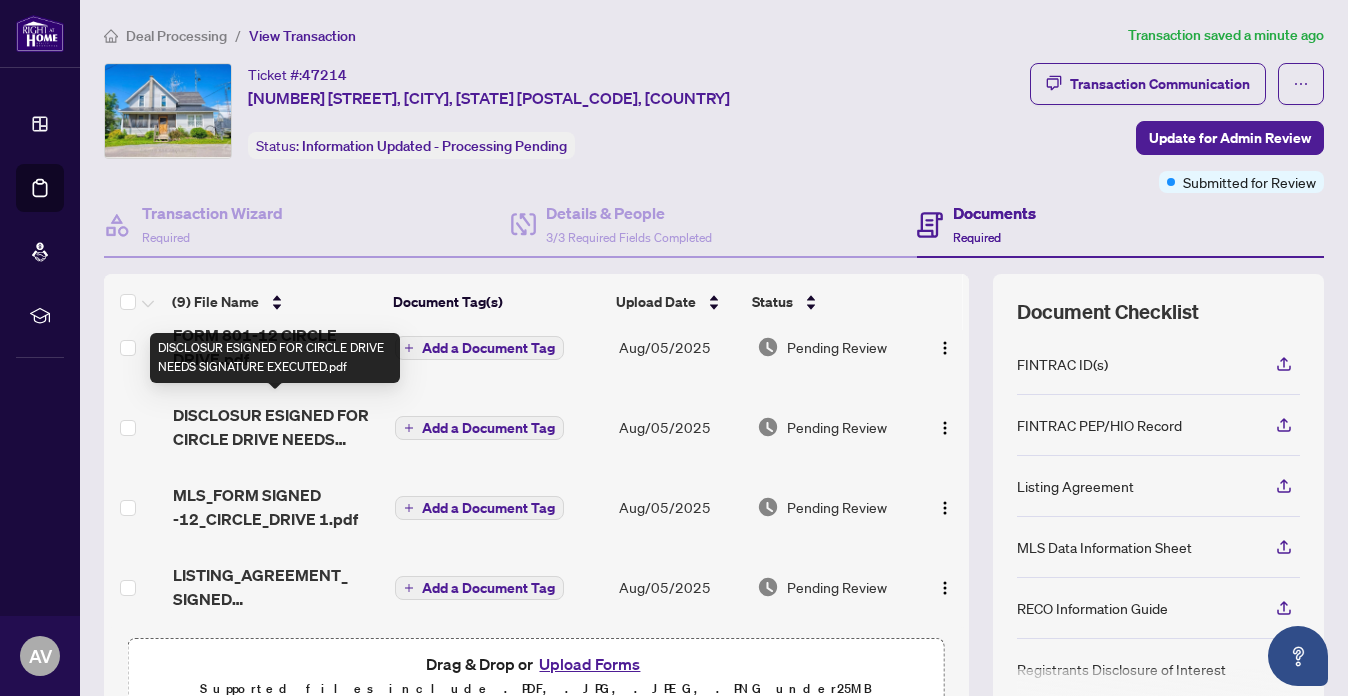 scroll, scrollTop: 413, scrollLeft: 0, axis: vertical 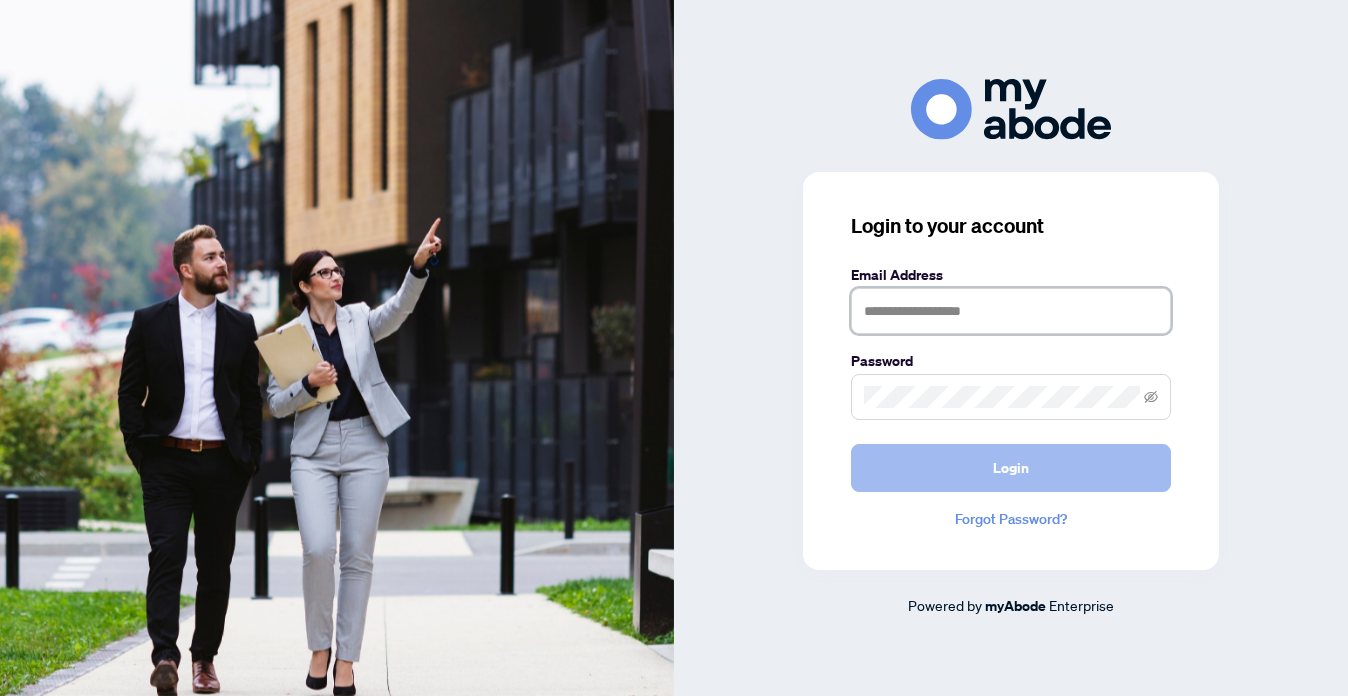 type on "**********" 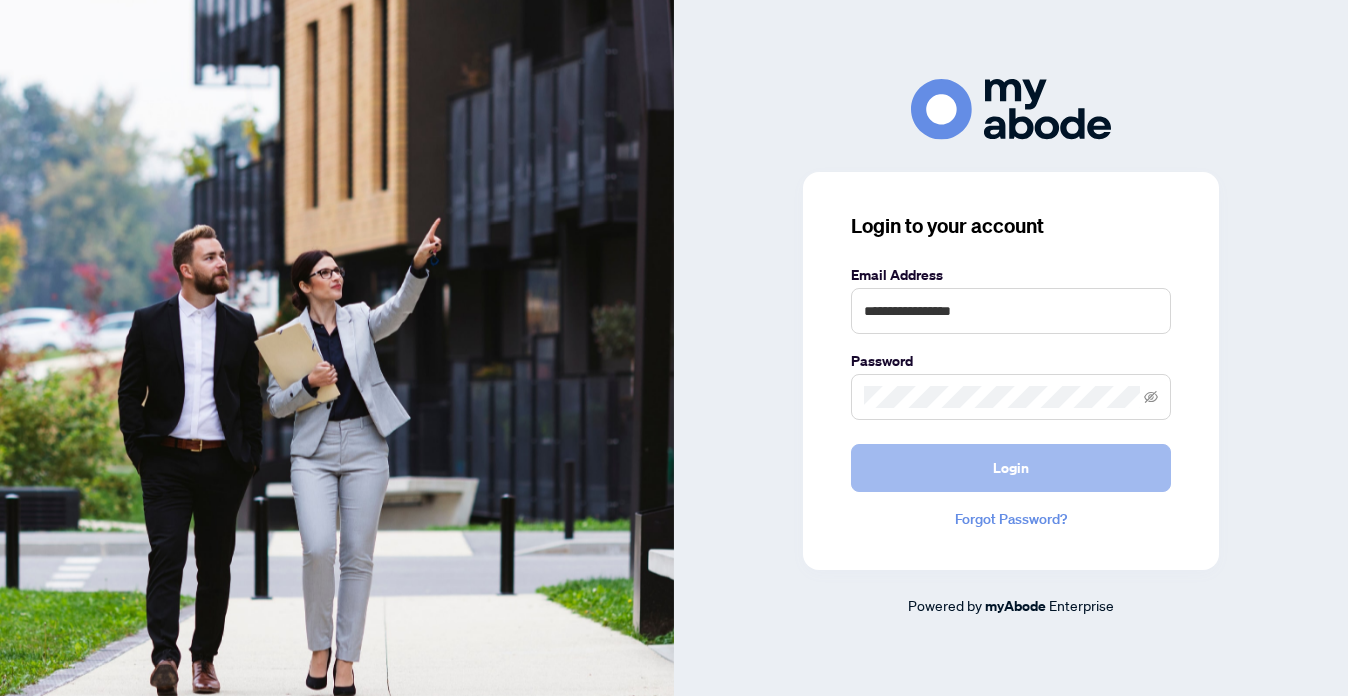click on "Login" at bounding box center [1011, 468] 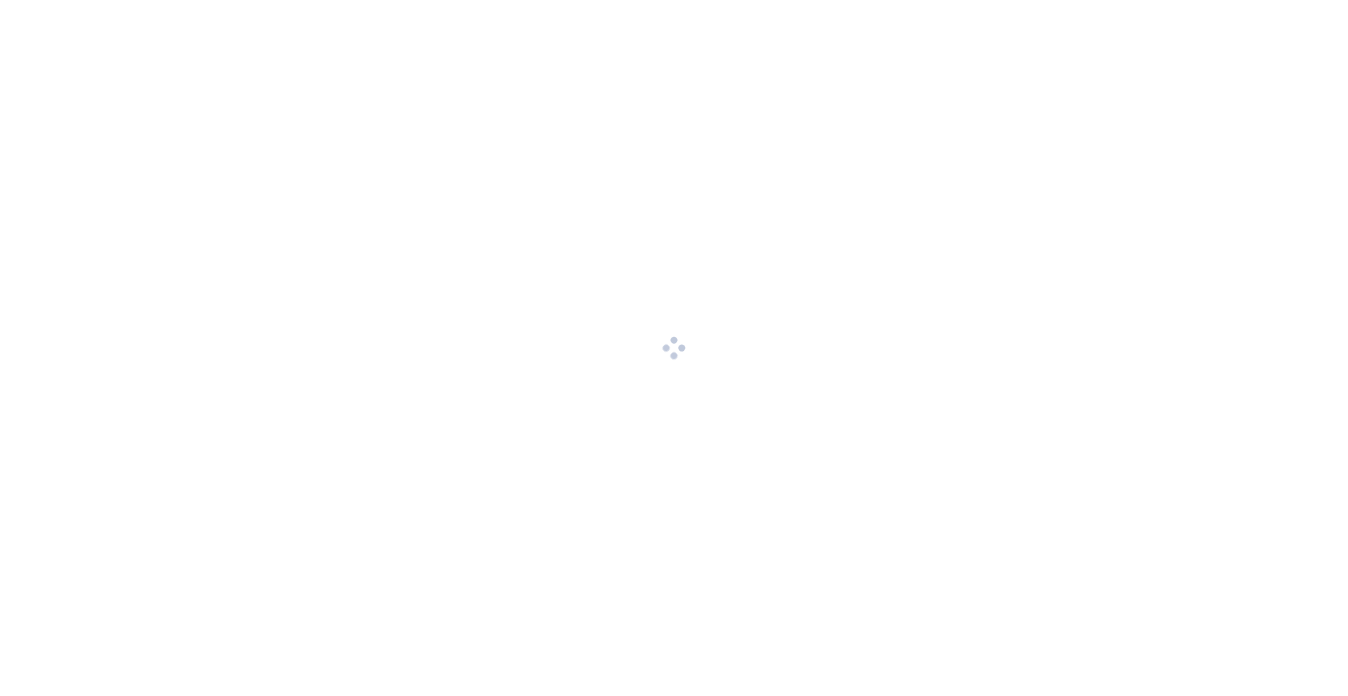 scroll, scrollTop: 0, scrollLeft: 0, axis: both 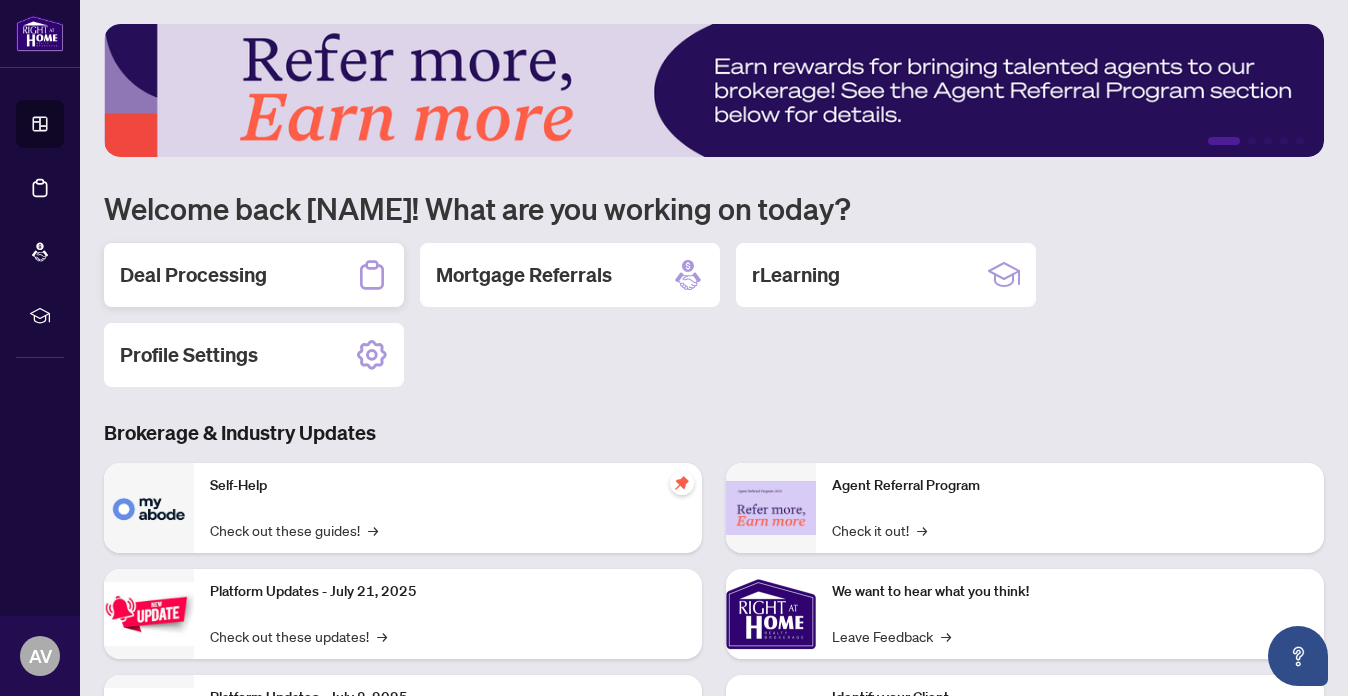 click on "Deal Processing" at bounding box center (193, 275) 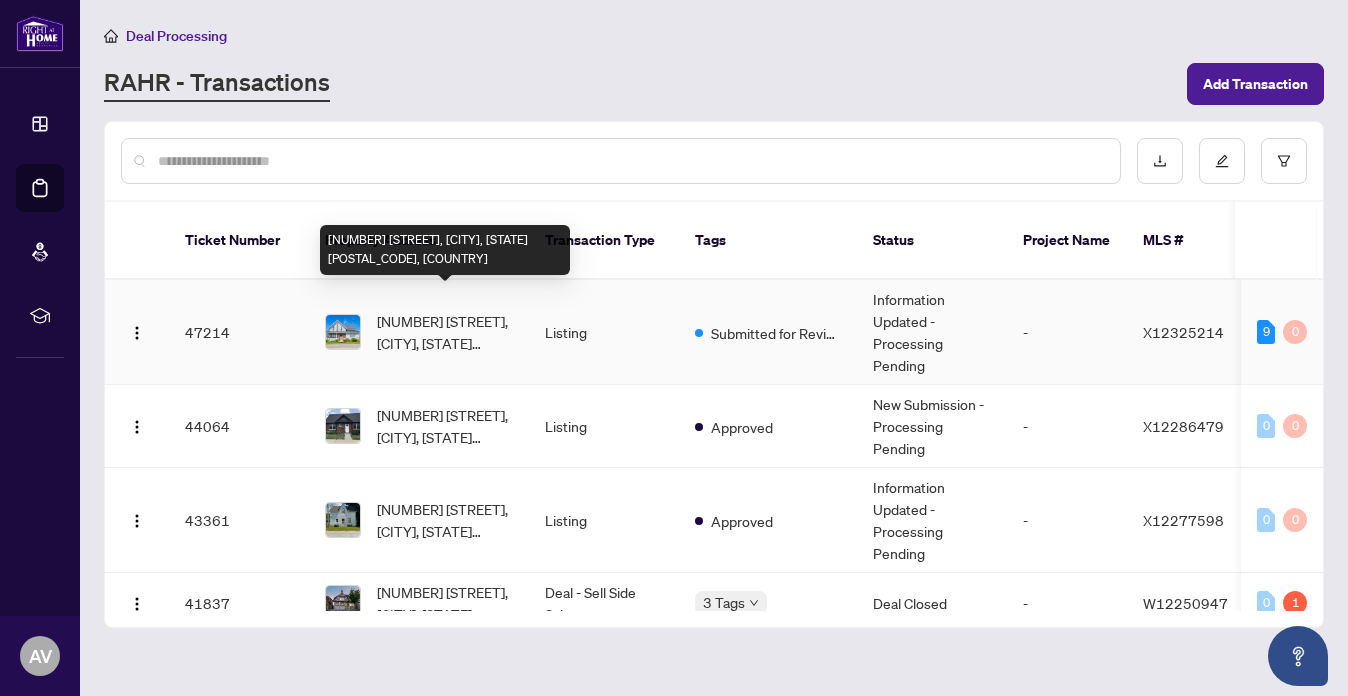 click on "12 Circle Dr, Rideau Lakes, Ontario K0G 1E0, Canada" at bounding box center (445, 332) 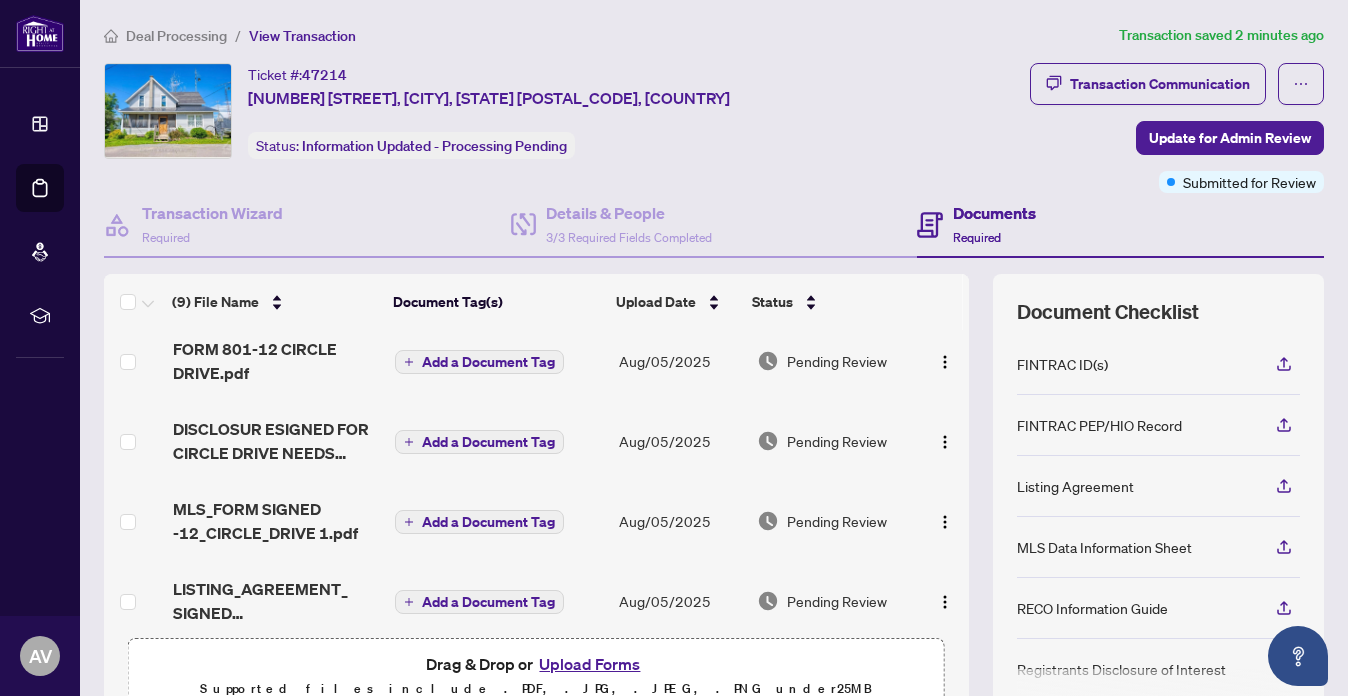 scroll, scrollTop: 410, scrollLeft: 0, axis: vertical 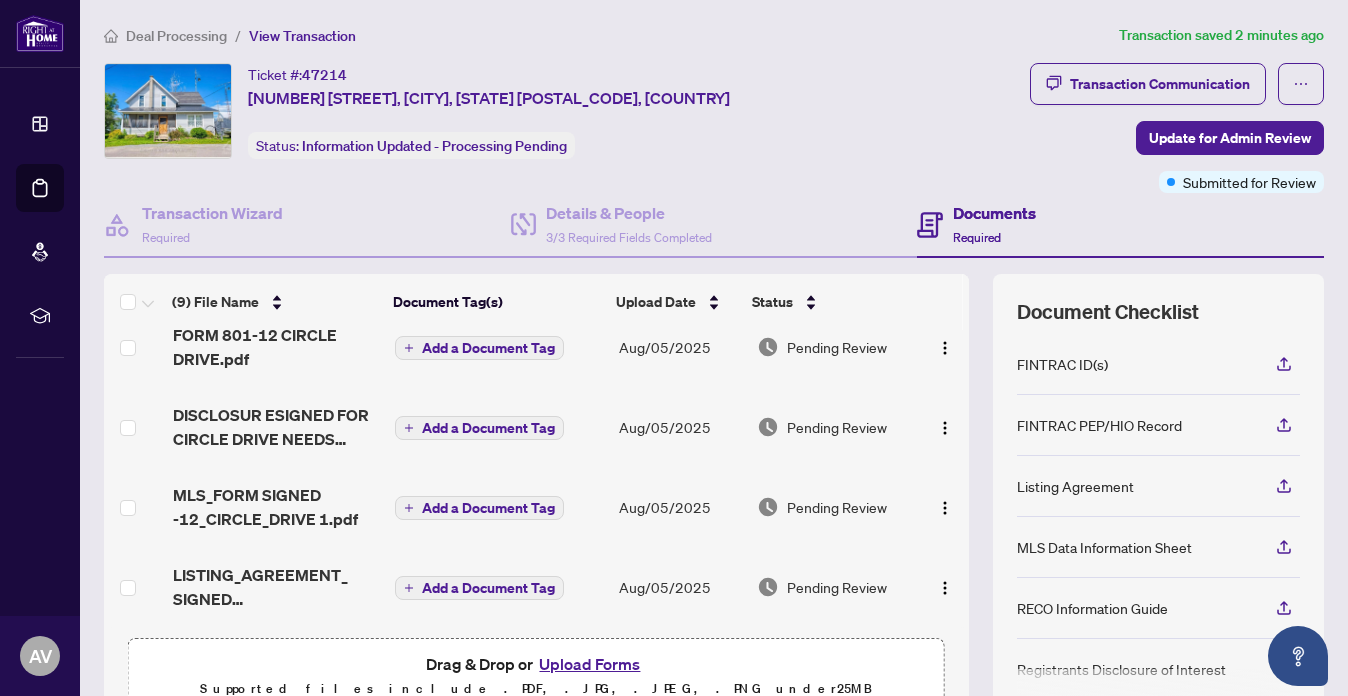 click on "Upload Forms" at bounding box center [589, 664] 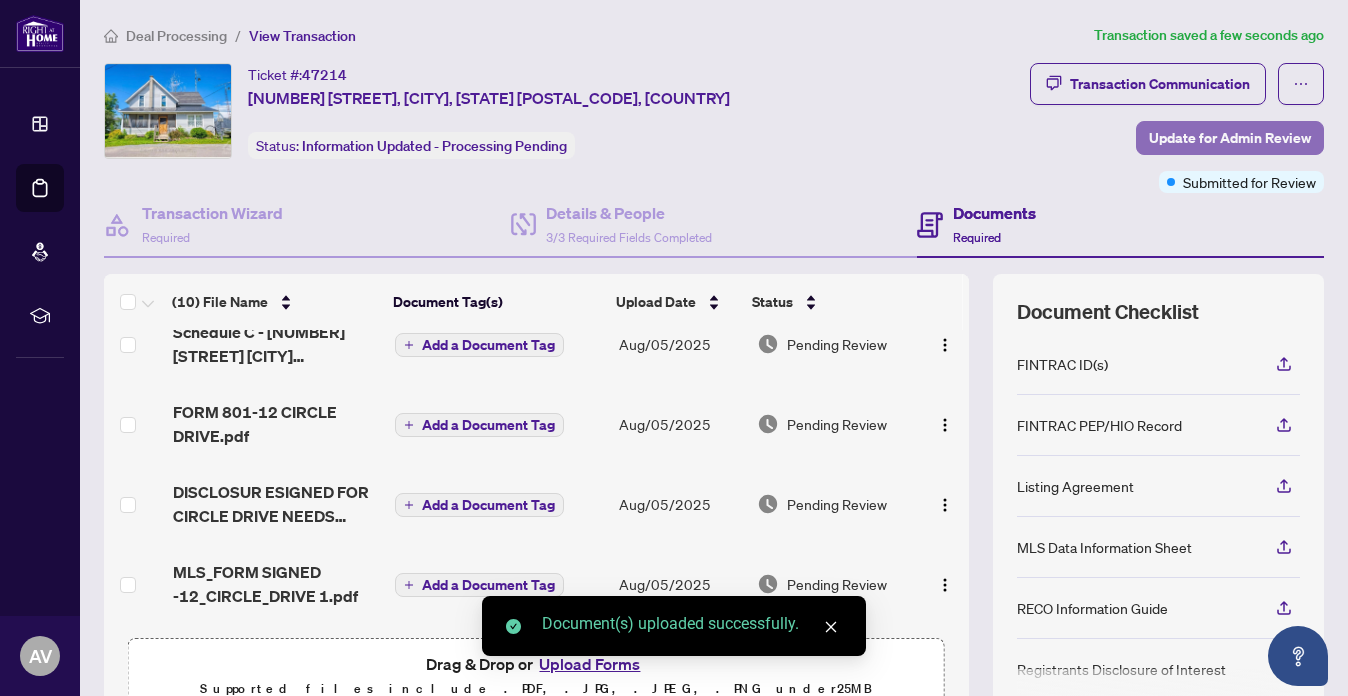 click on "Update for Admin Review" at bounding box center [1230, 138] 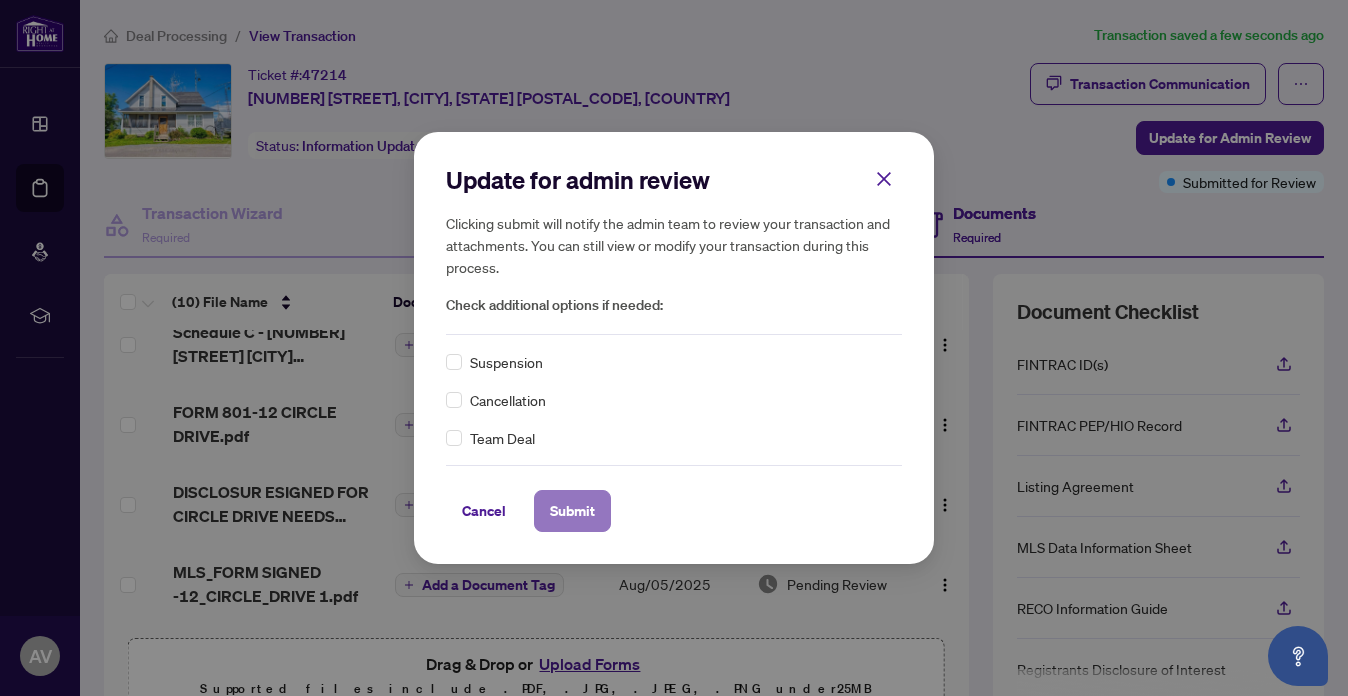 click on "Submit" at bounding box center [572, 511] 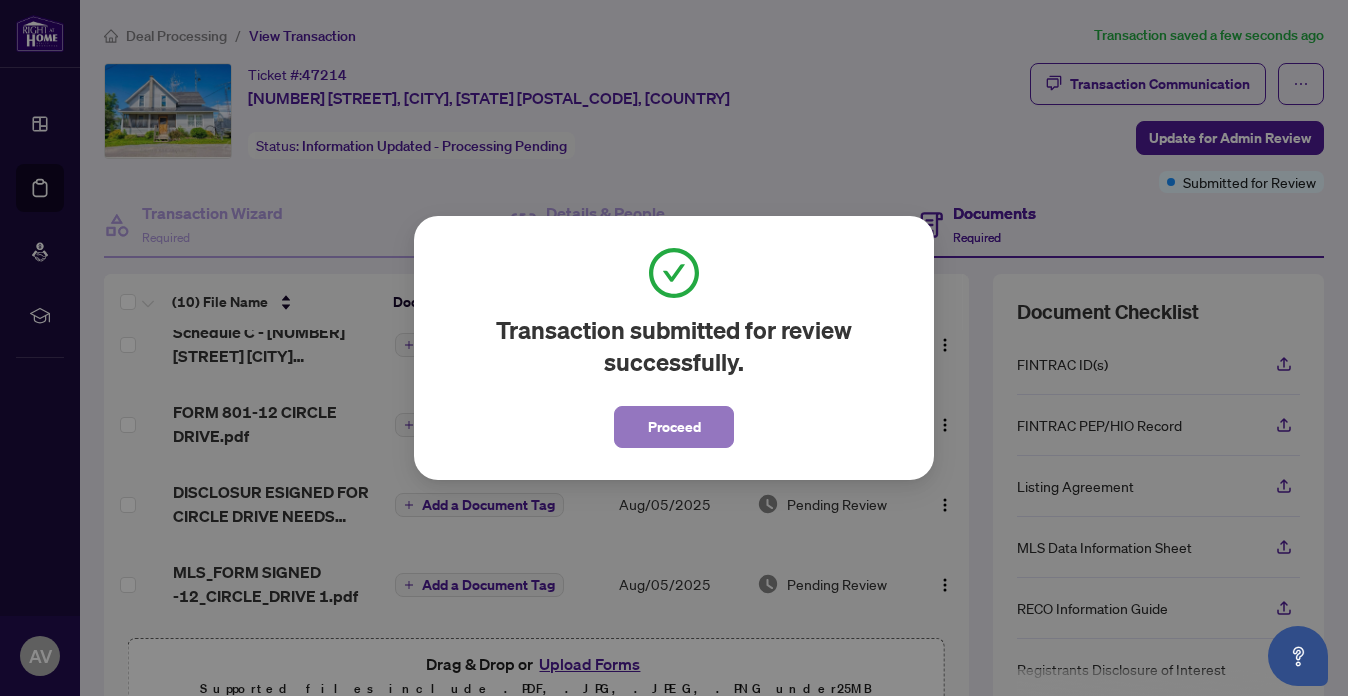 click on "Proceed" at bounding box center (674, 427) 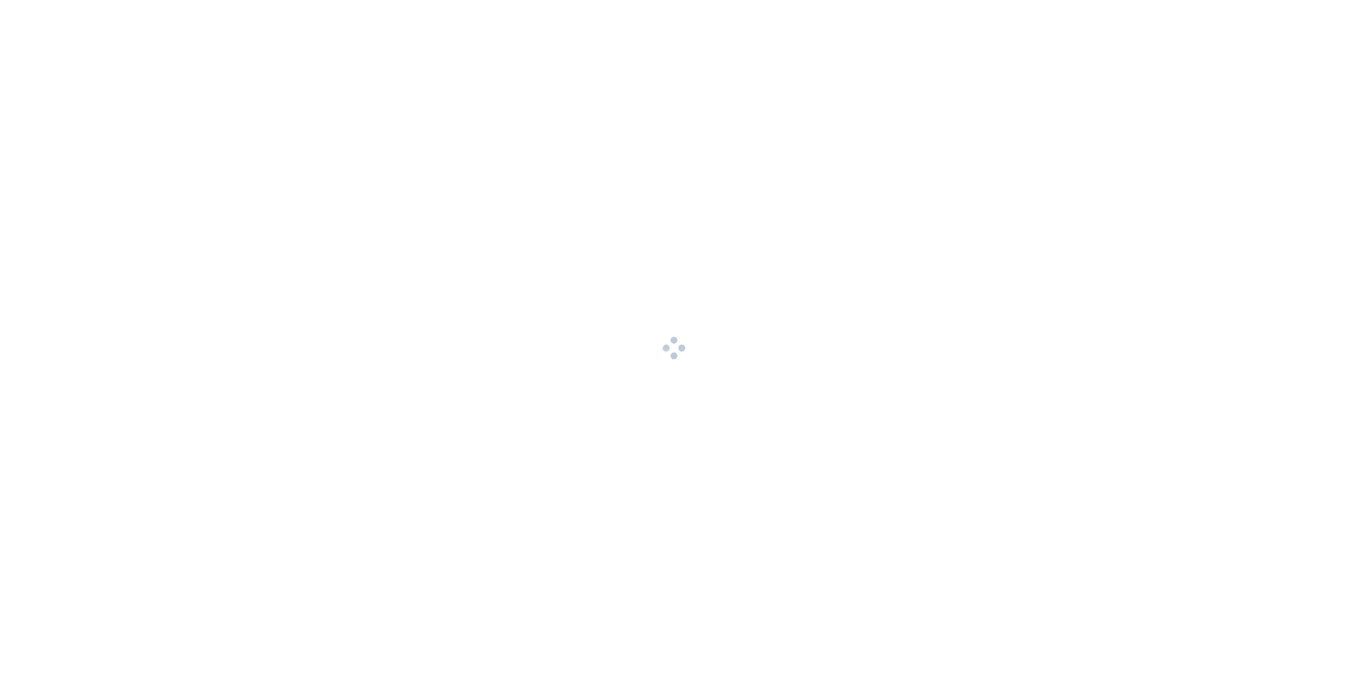 scroll, scrollTop: 0, scrollLeft: 0, axis: both 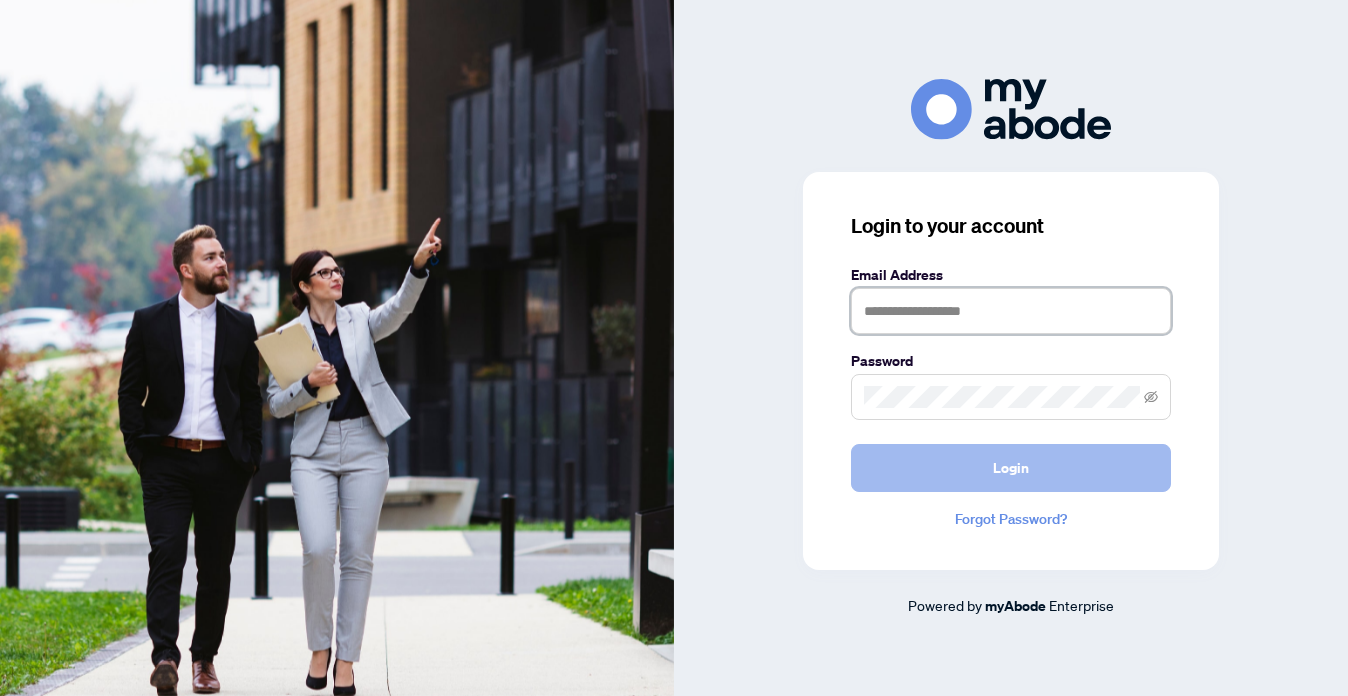 type on "**********" 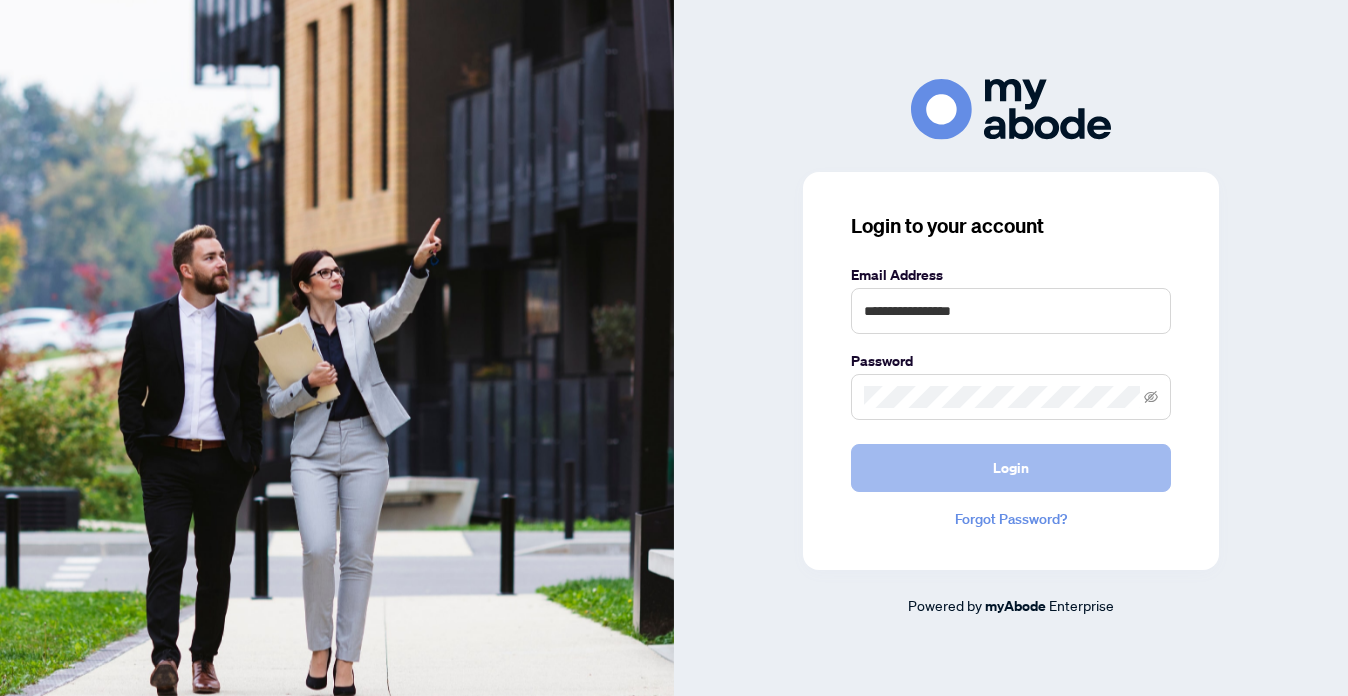 click on "Login" at bounding box center [1011, 468] 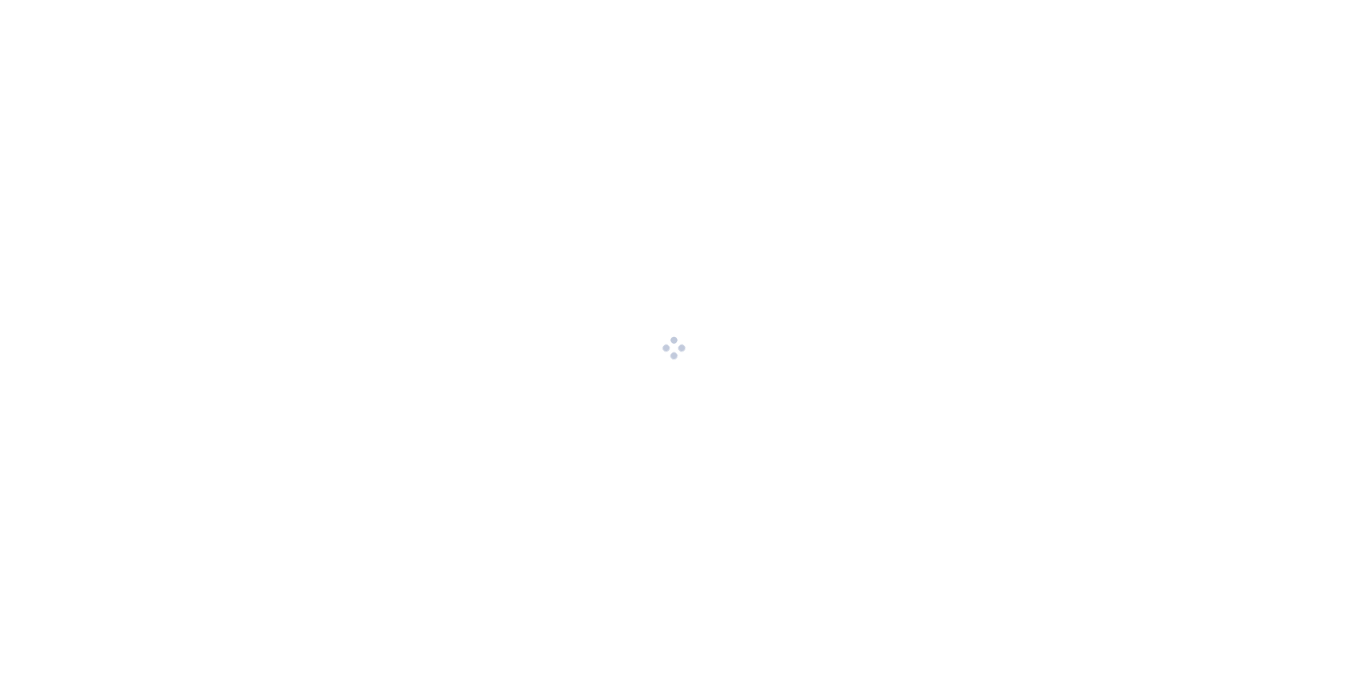 scroll, scrollTop: 0, scrollLeft: 0, axis: both 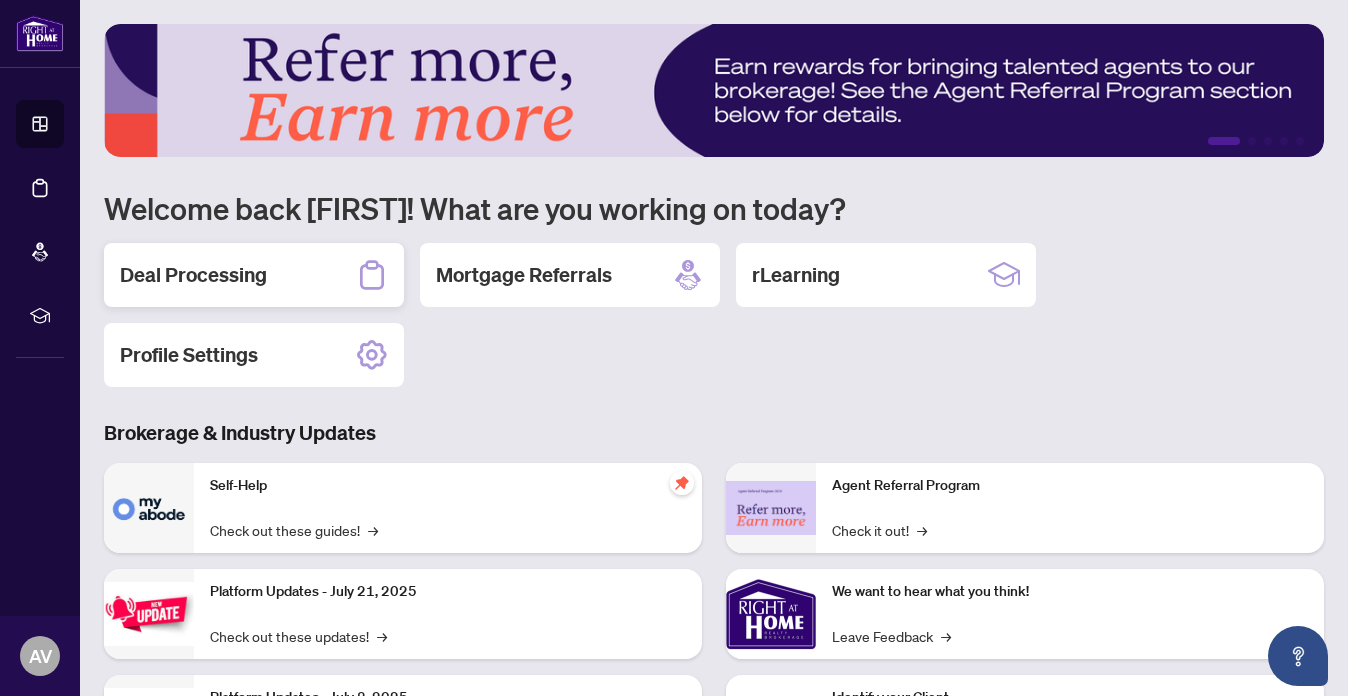 click on "Deal Processing" at bounding box center [193, 275] 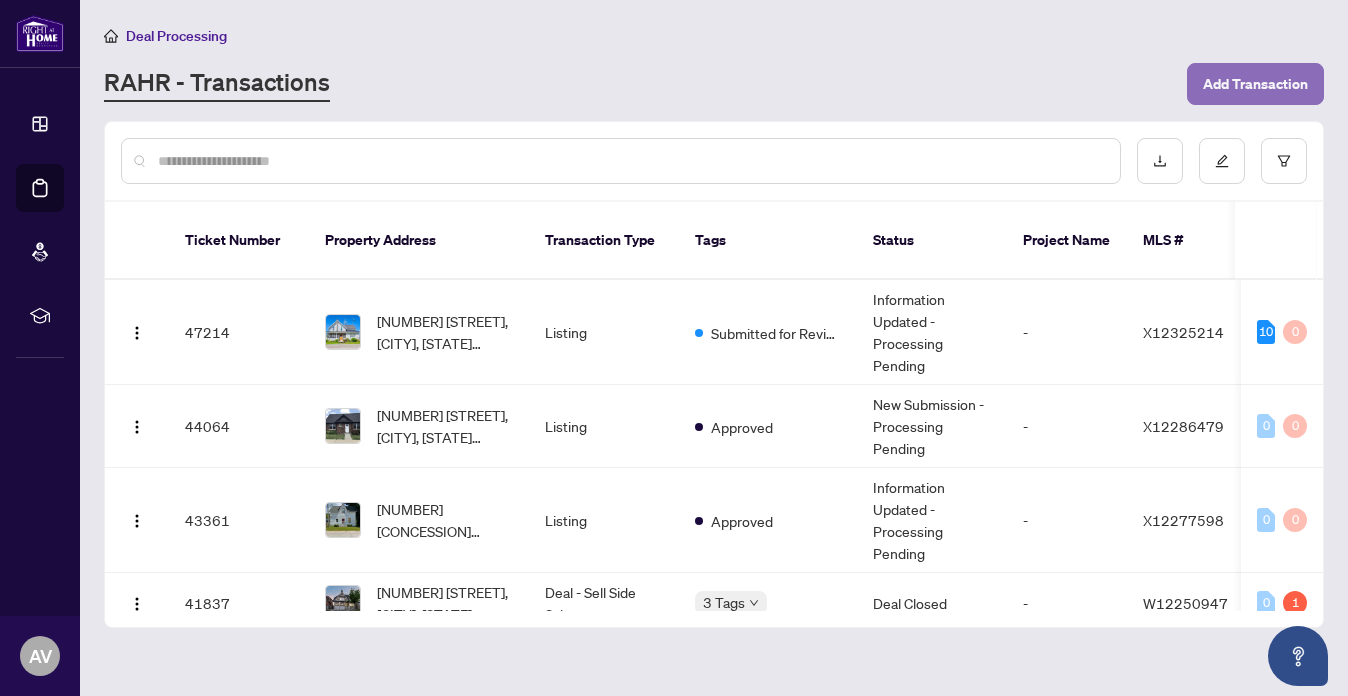 click on "Add Transaction" at bounding box center (1255, 84) 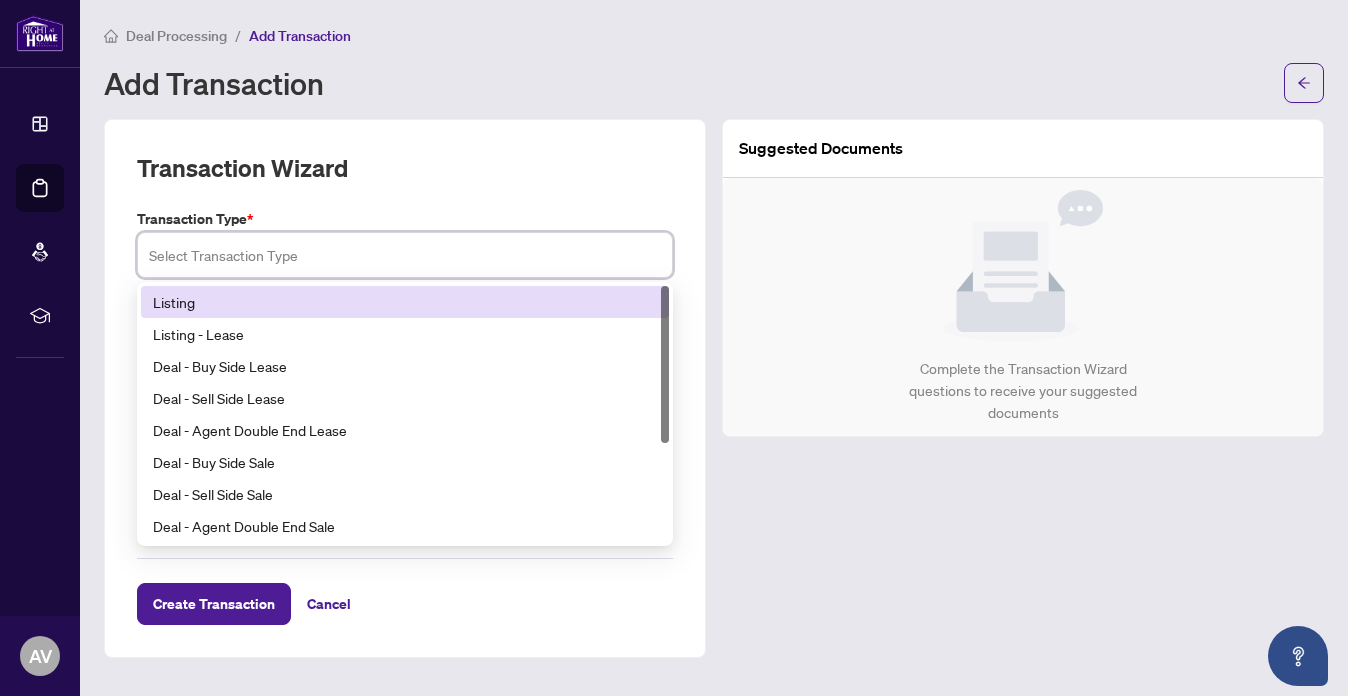 click at bounding box center [405, 255] 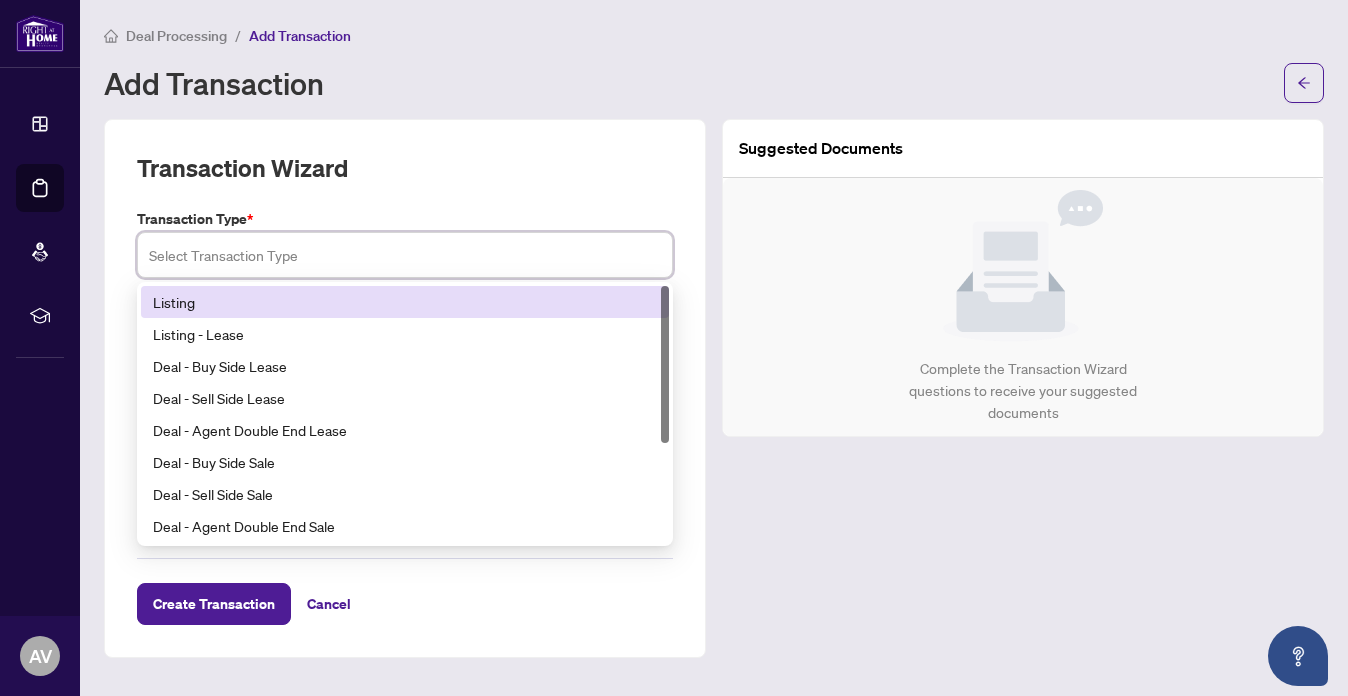 click on "Listing" at bounding box center (405, 302) 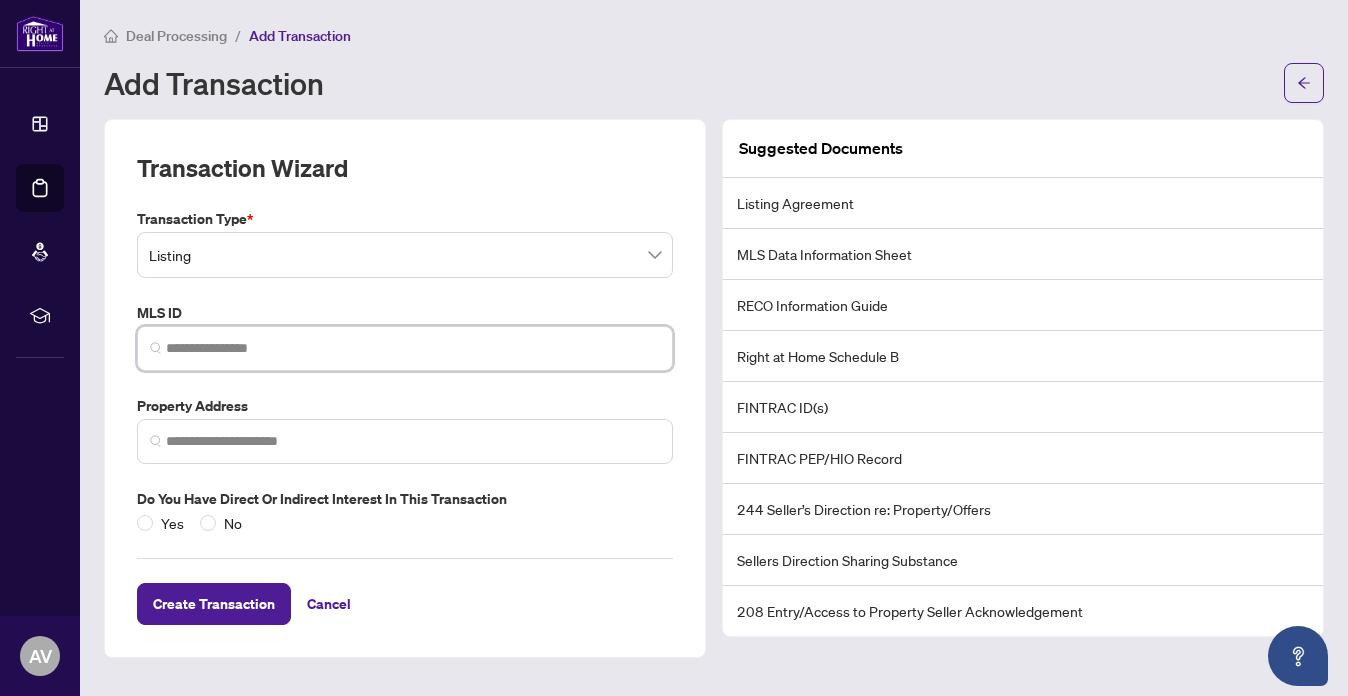 click at bounding box center [413, 348] 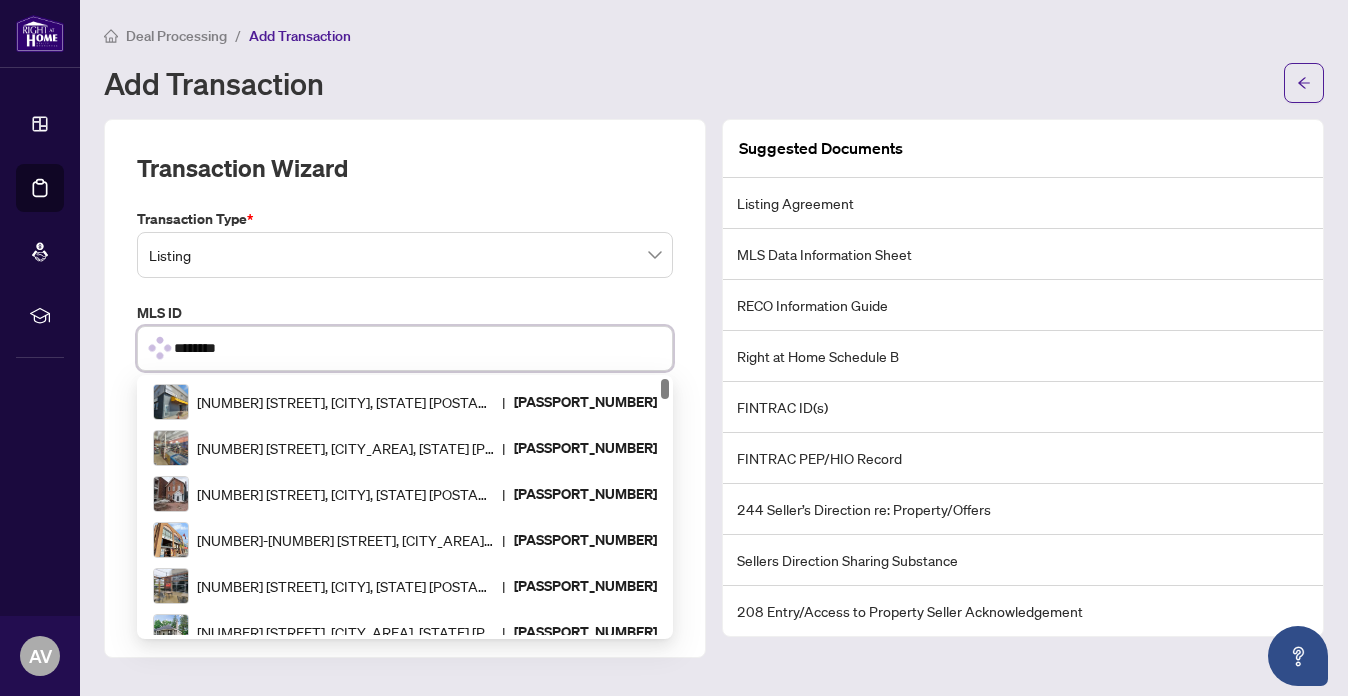 type on "*********" 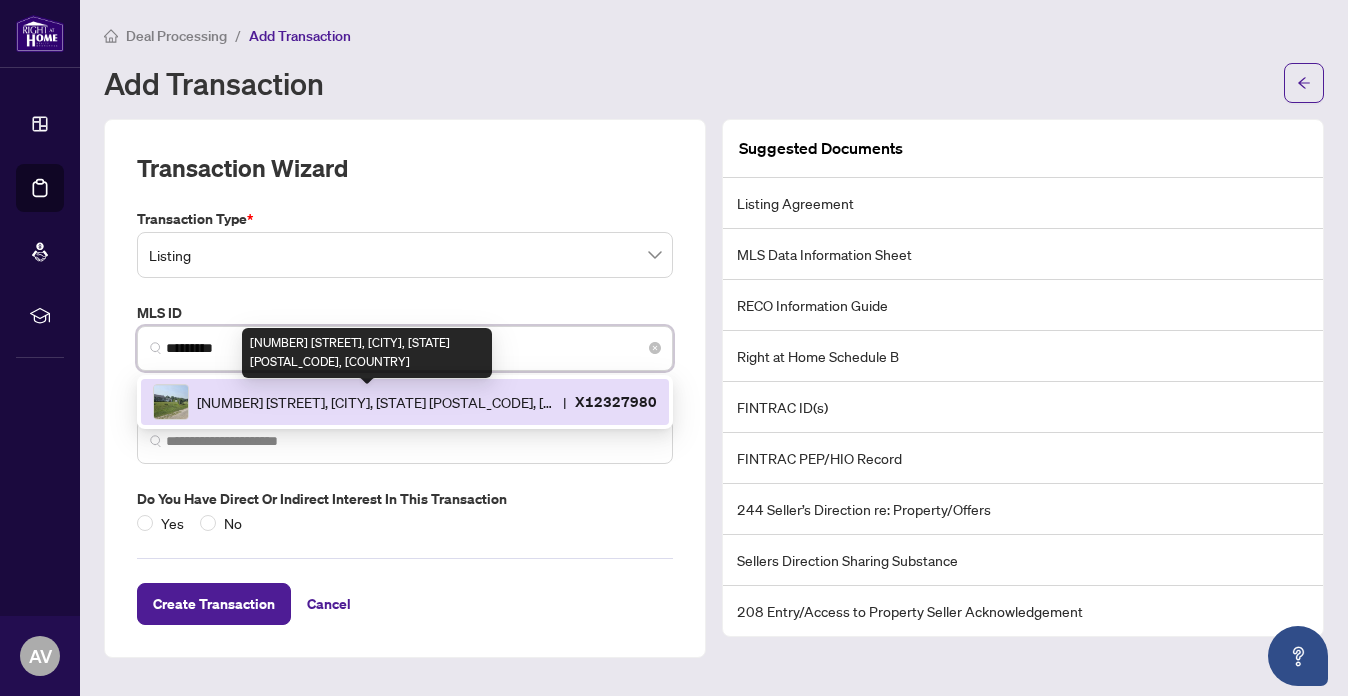 click on "[NUMBER] [STREET], [CITY], [STATE] [POSTAL_CODE], [COUNTRY]" at bounding box center [376, 402] 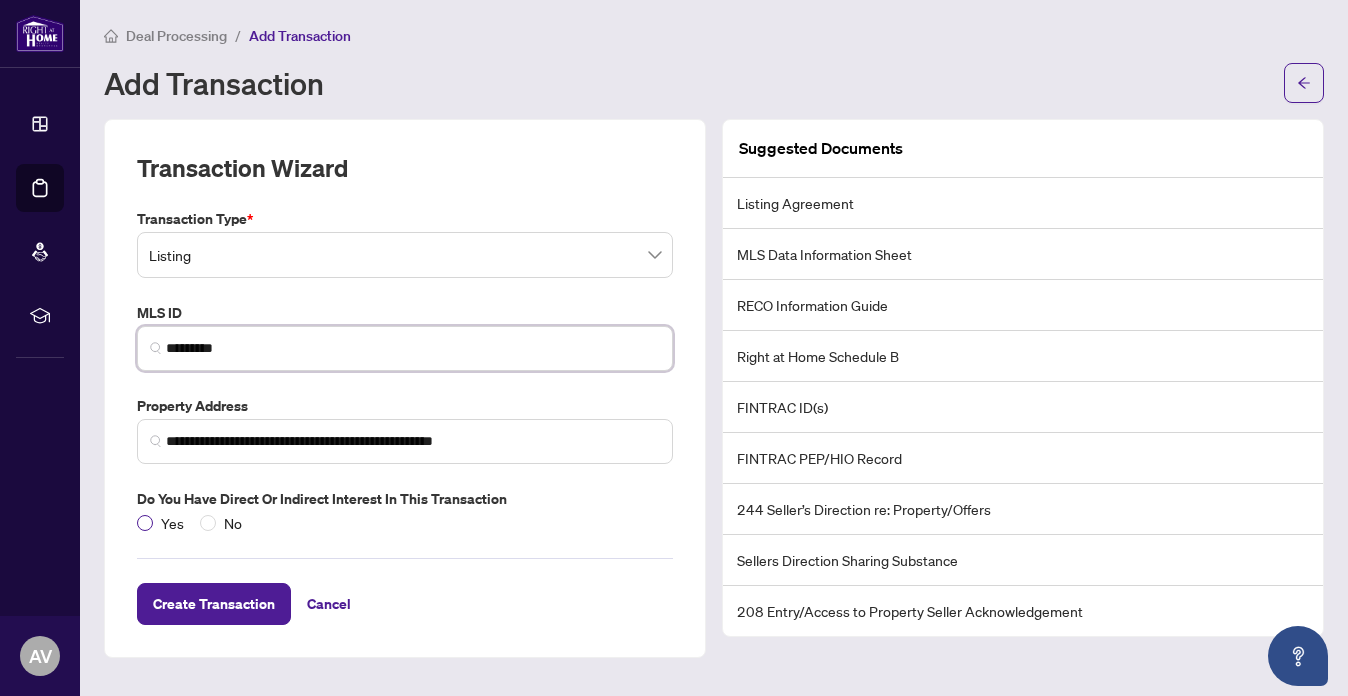 type on "*********" 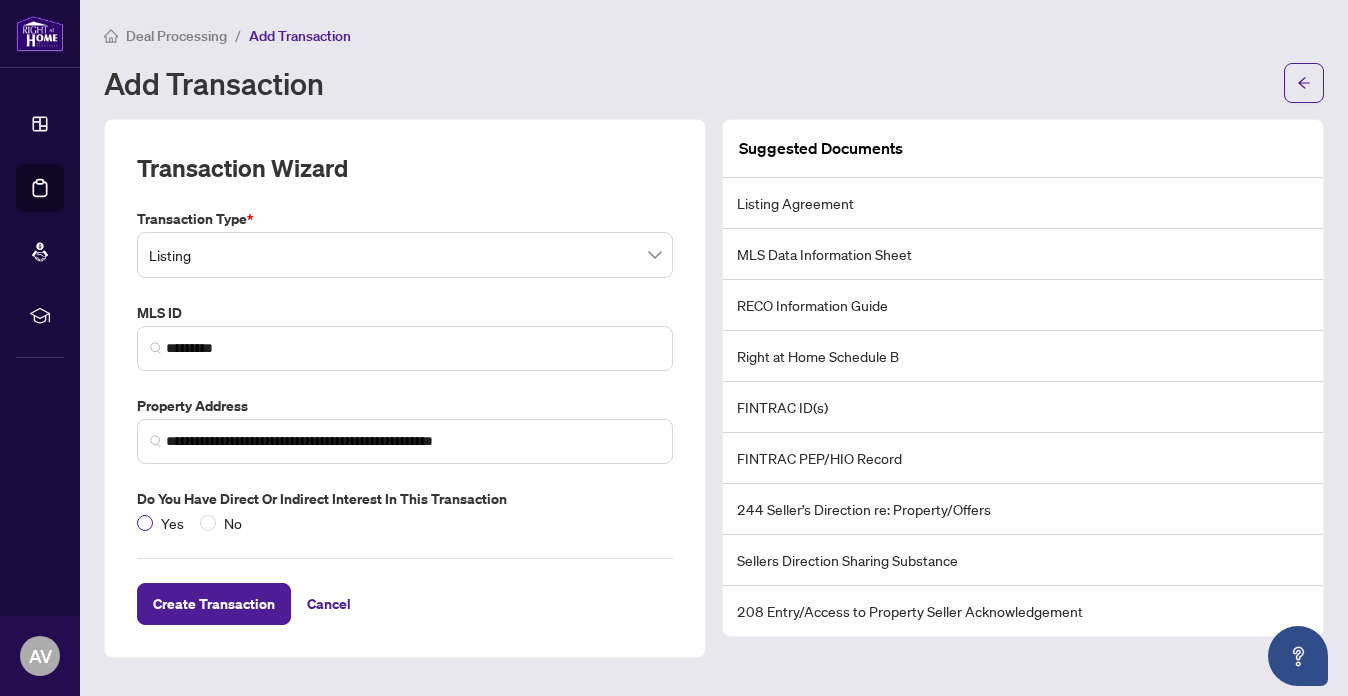 click on "Yes" at bounding box center (172, 523) 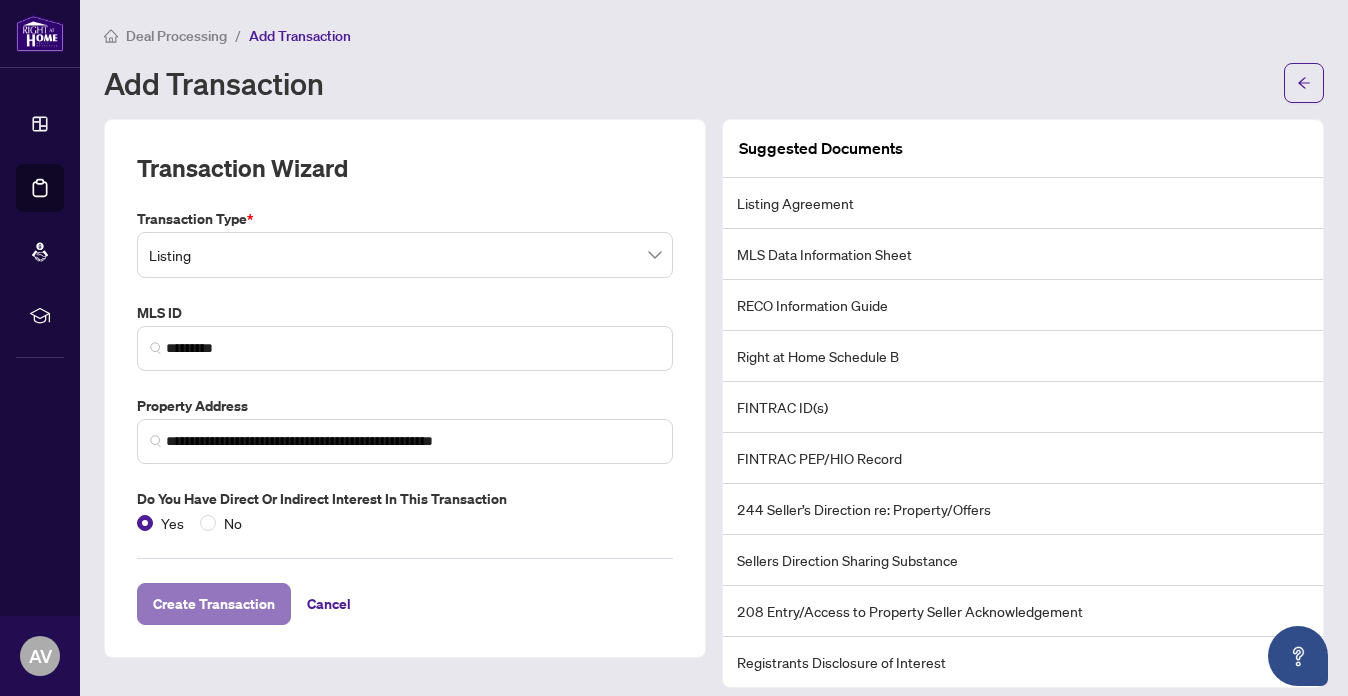 click on "Create Transaction" at bounding box center [214, 604] 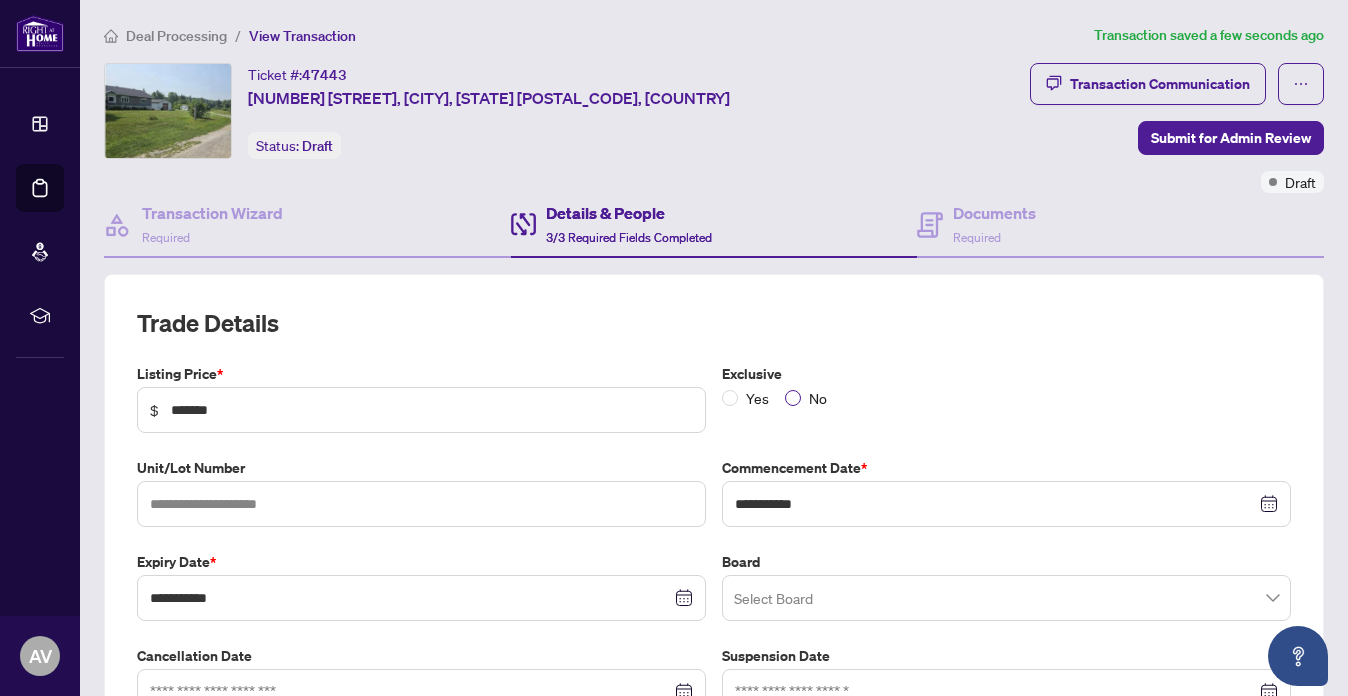 click on "No" at bounding box center (818, 398) 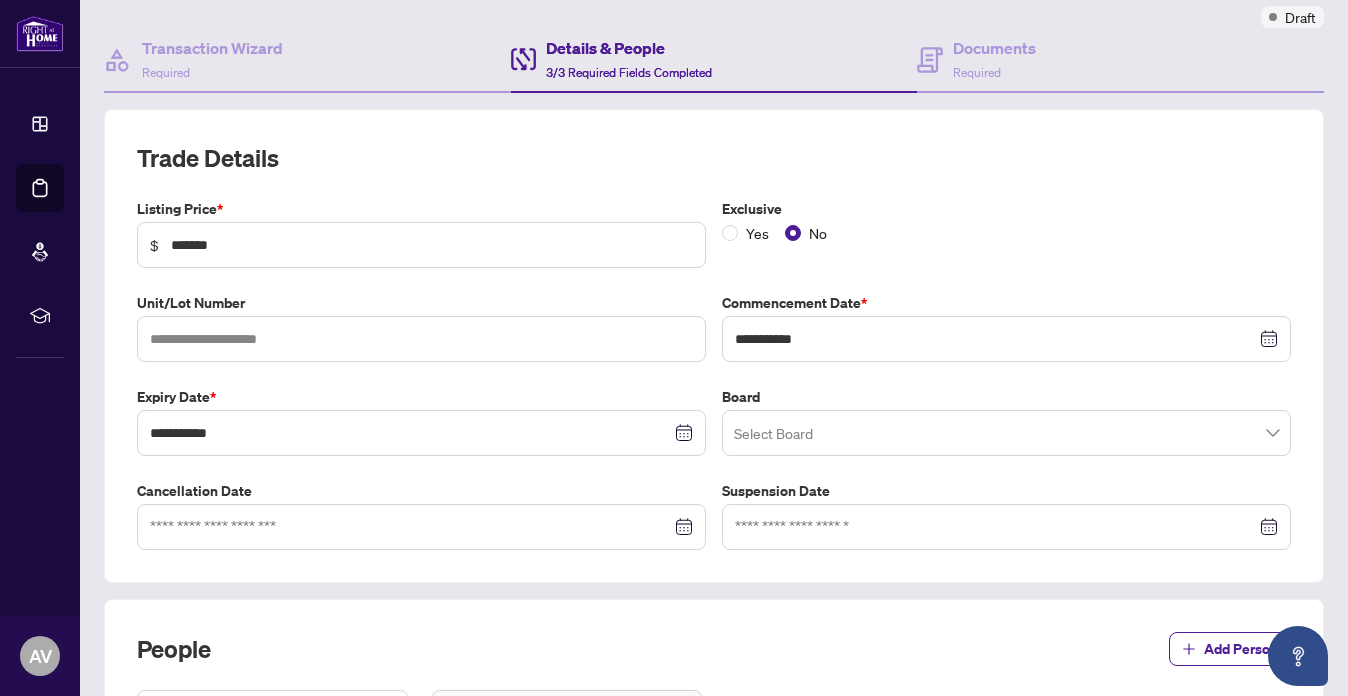 scroll, scrollTop: 167, scrollLeft: 0, axis: vertical 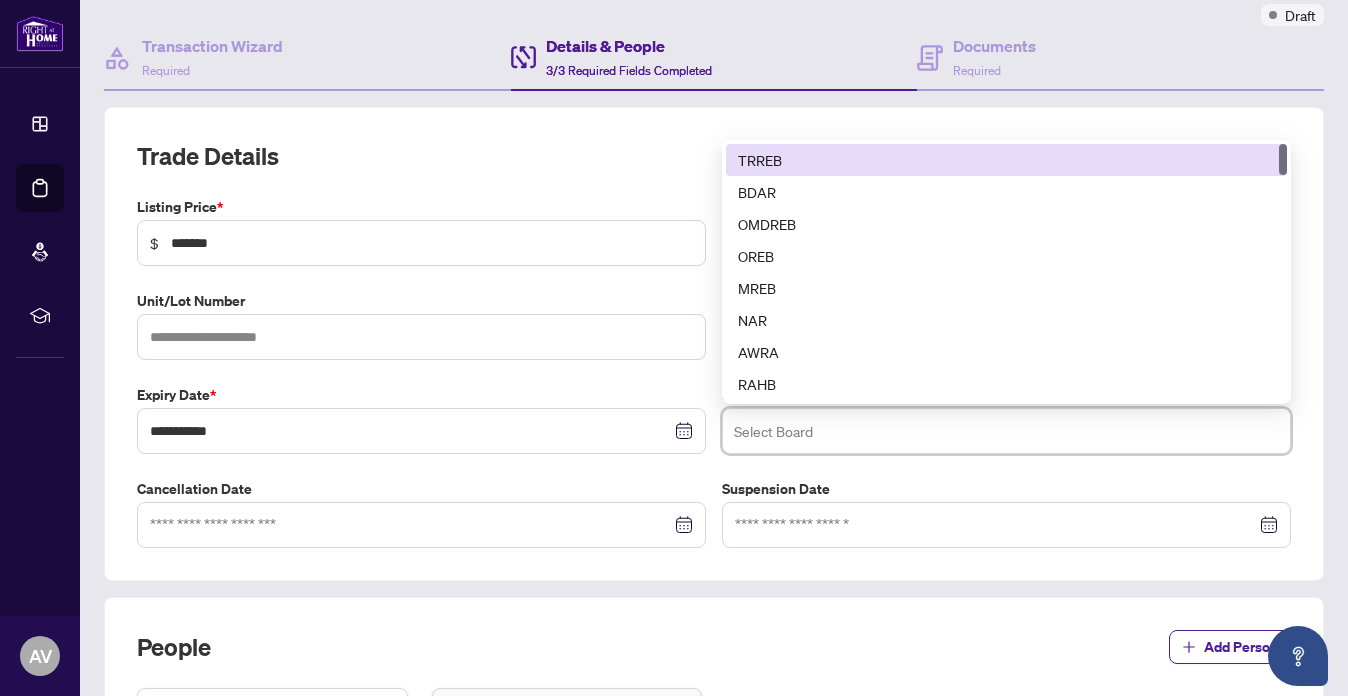 click at bounding box center [1006, 431] 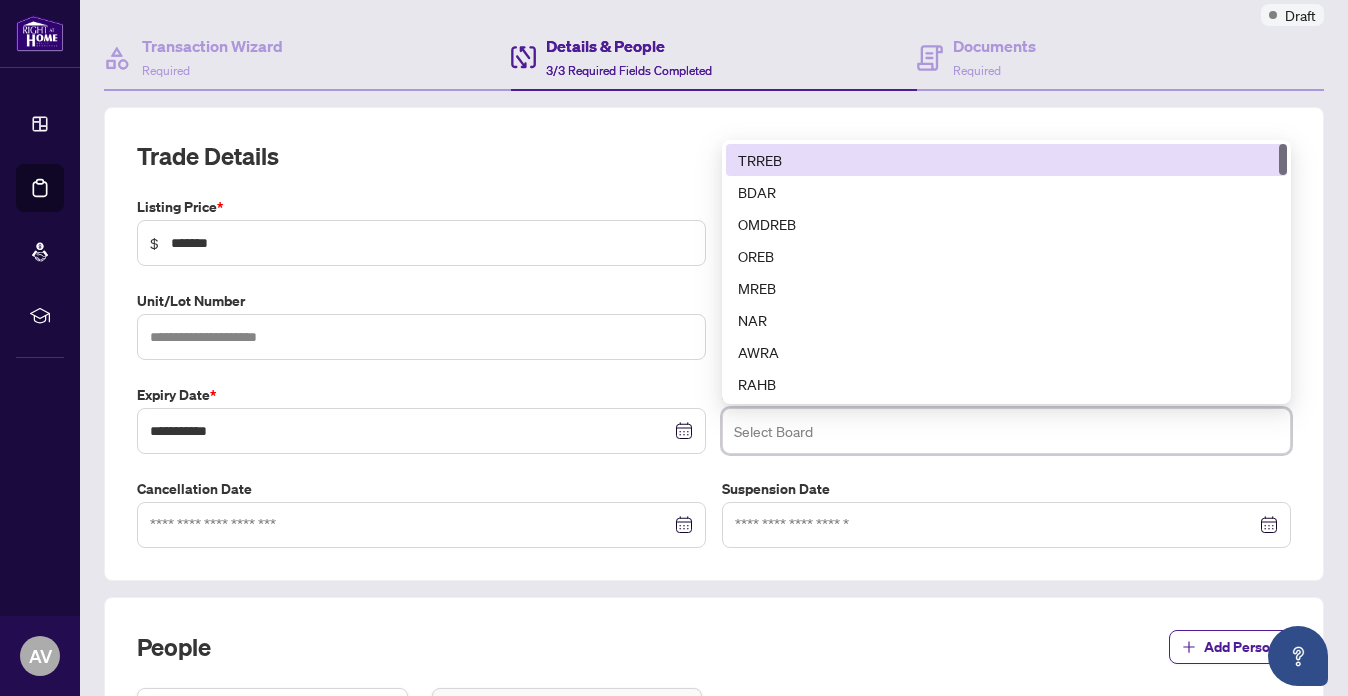 click on "TRREB" at bounding box center (1006, 160) 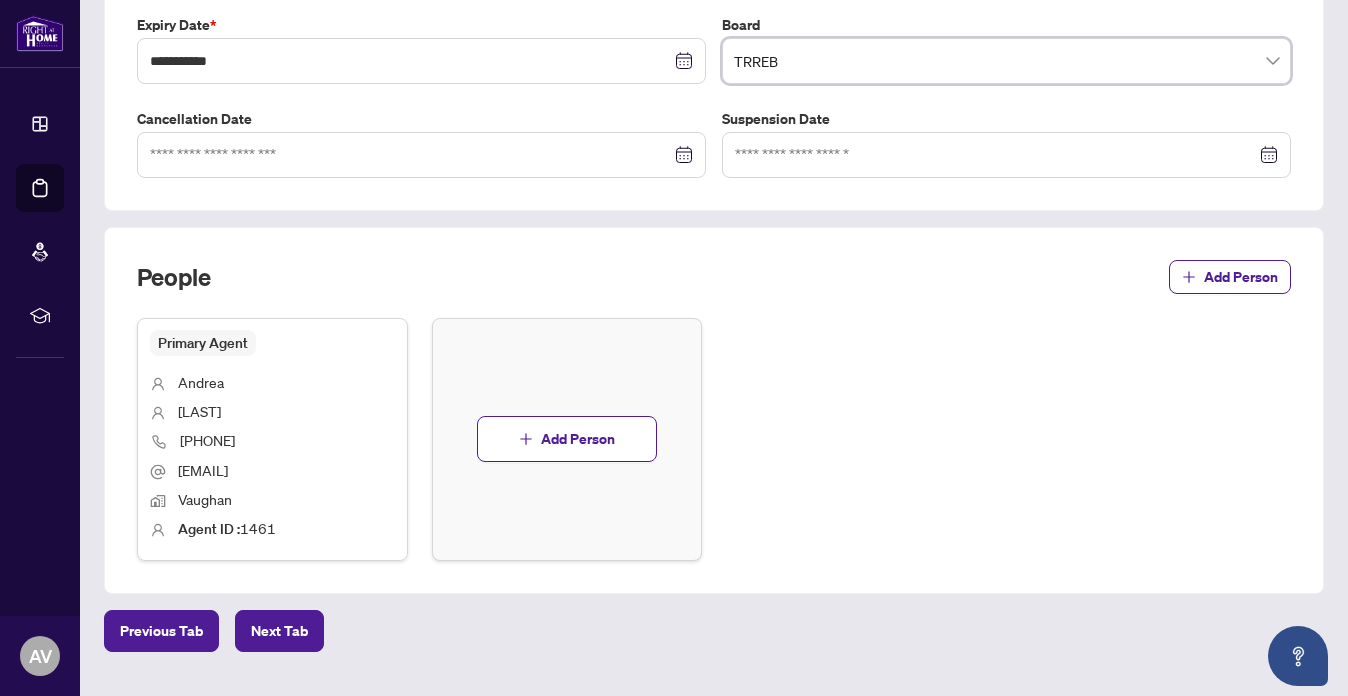 scroll, scrollTop: 541, scrollLeft: 0, axis: vertical 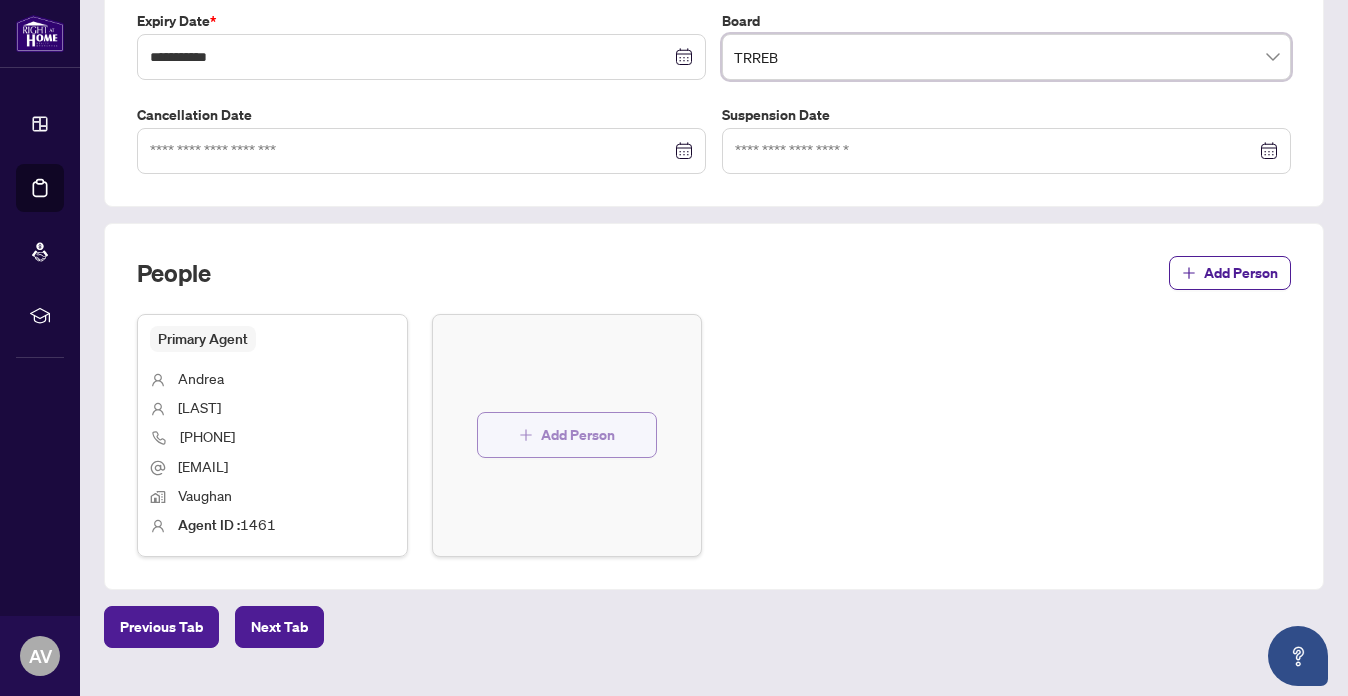 click on "Add Person" at bounding box center [578, 435] 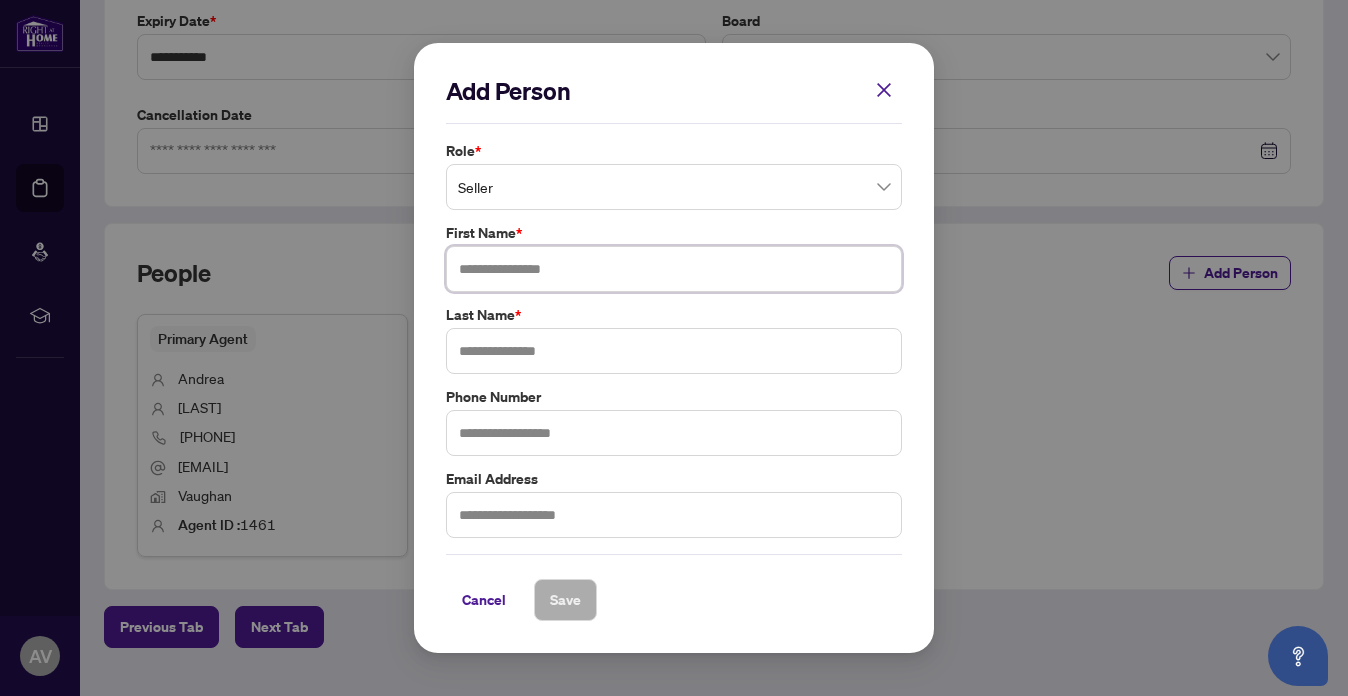click at bounding box center (674, 269) 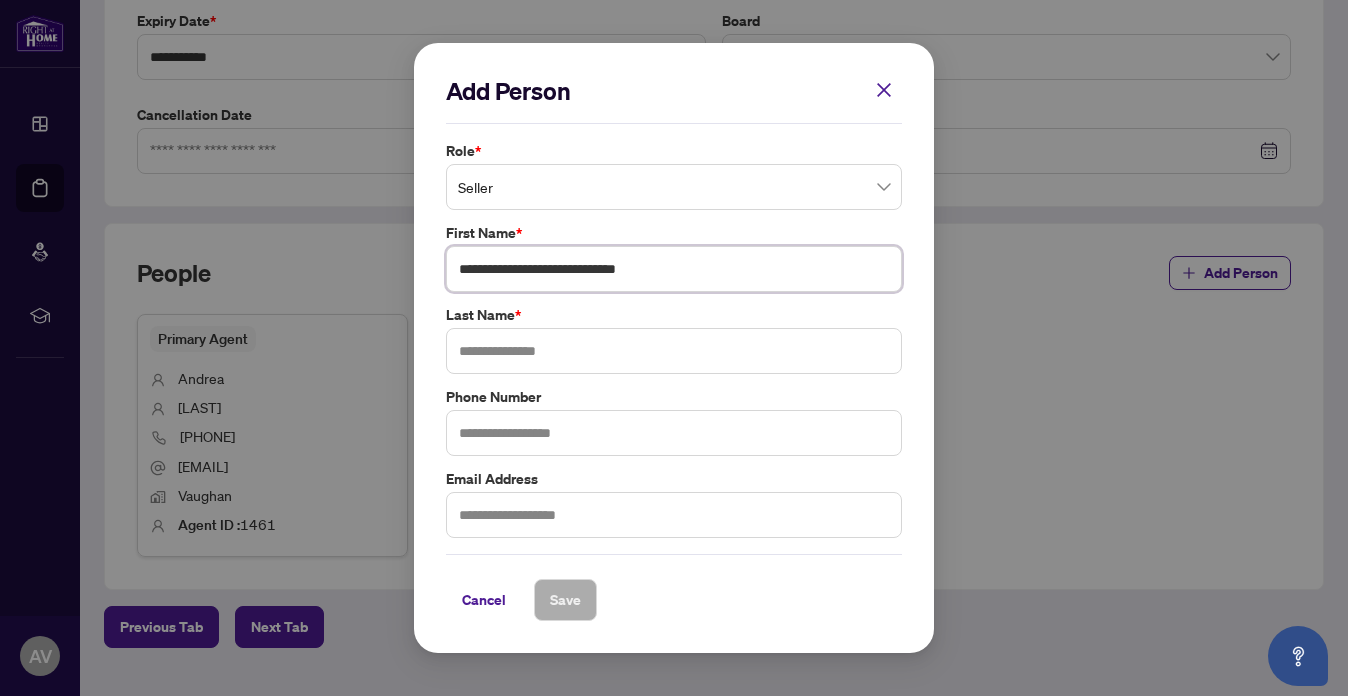 type on "**********" 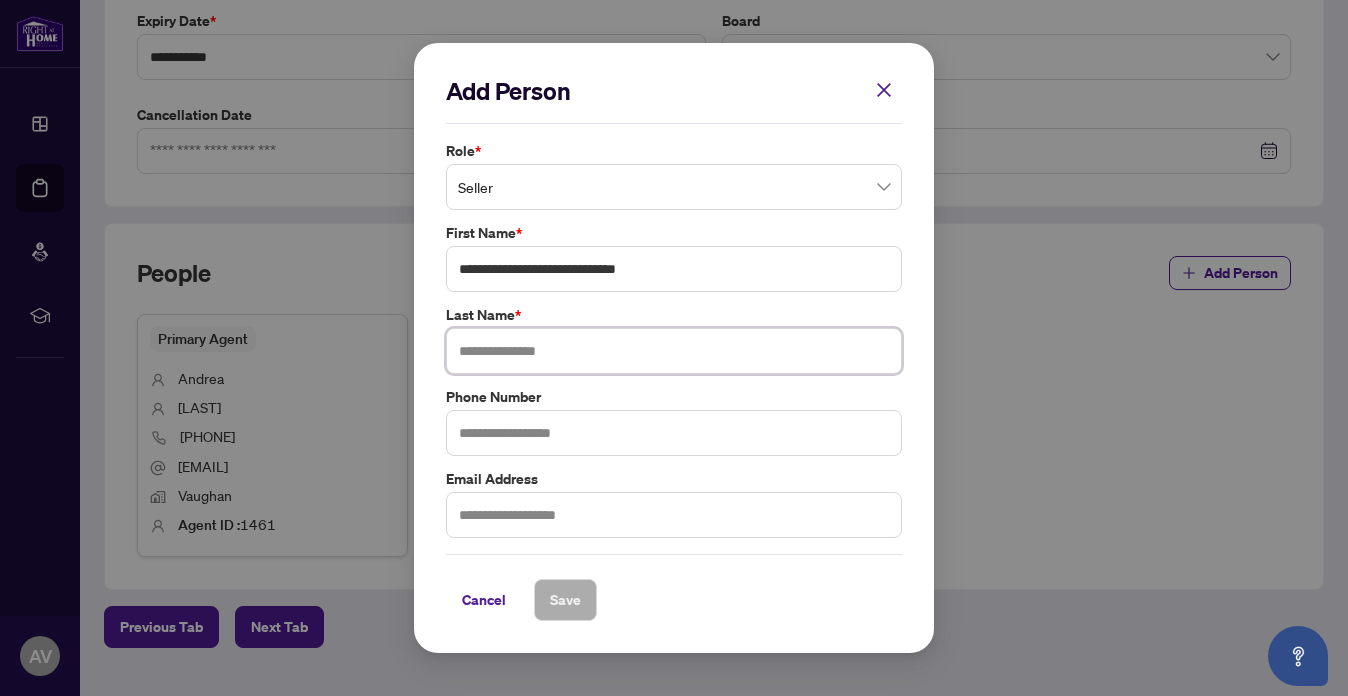 click at bounding box center [674, 351] 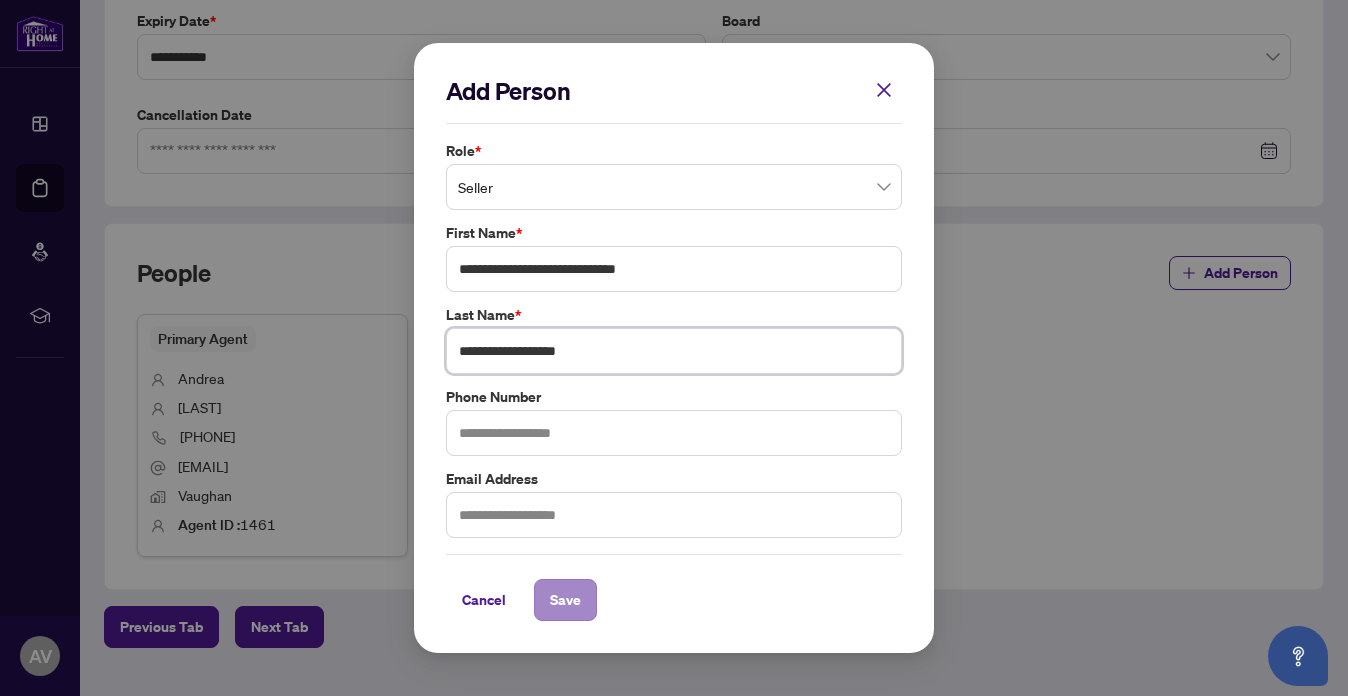 type on "**********" 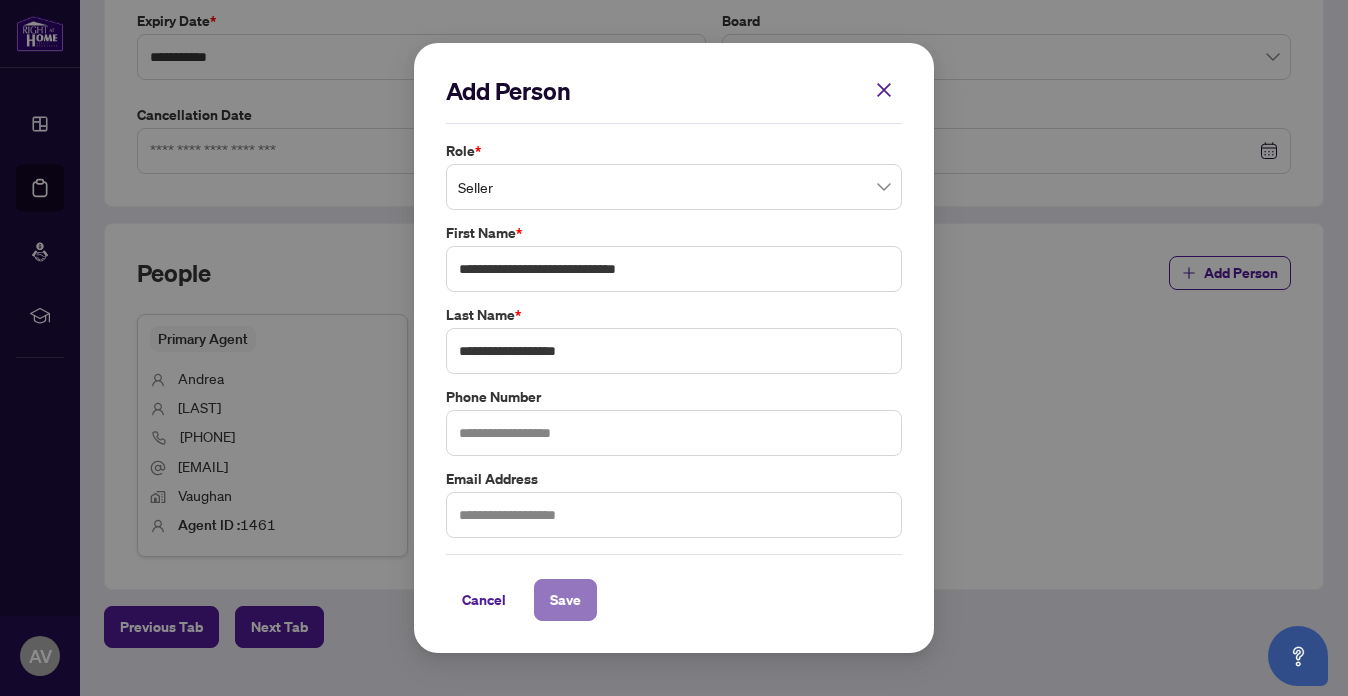 click on "Save" at bounding box center (565, 600) 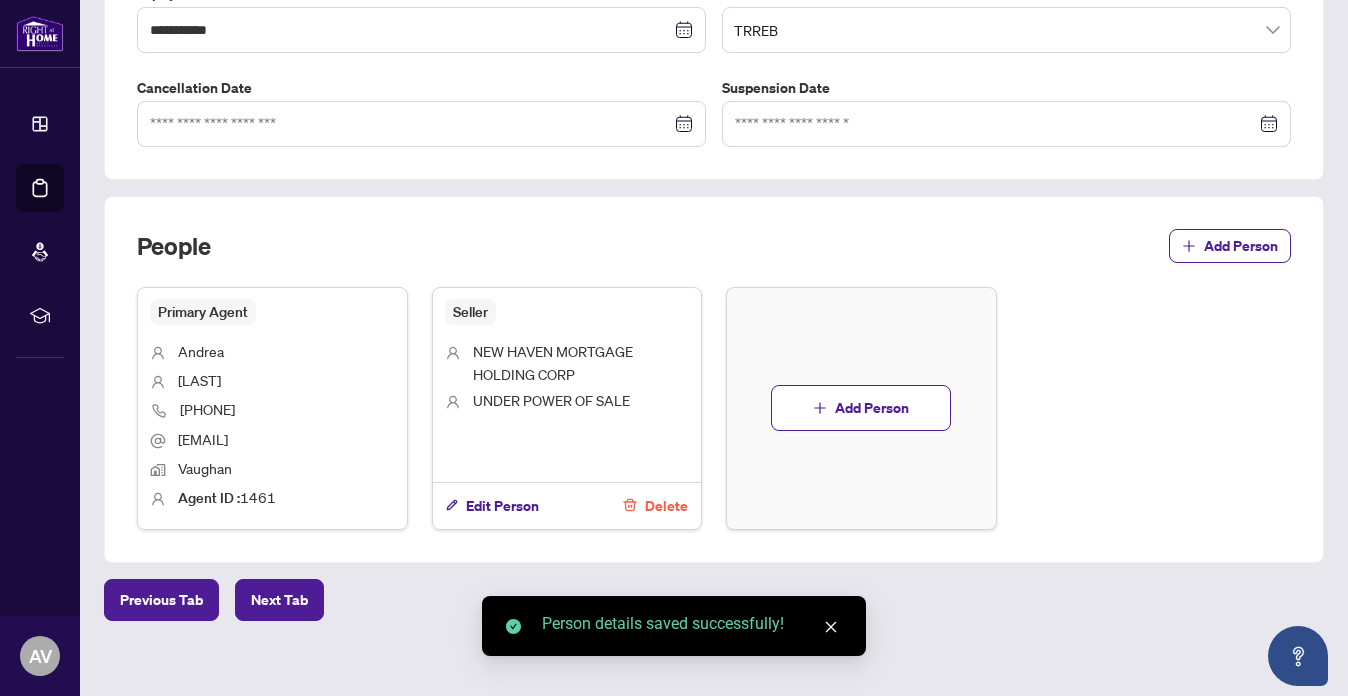 scroll, scrollTop: 584, scrollLeft: 0, axis: vertical 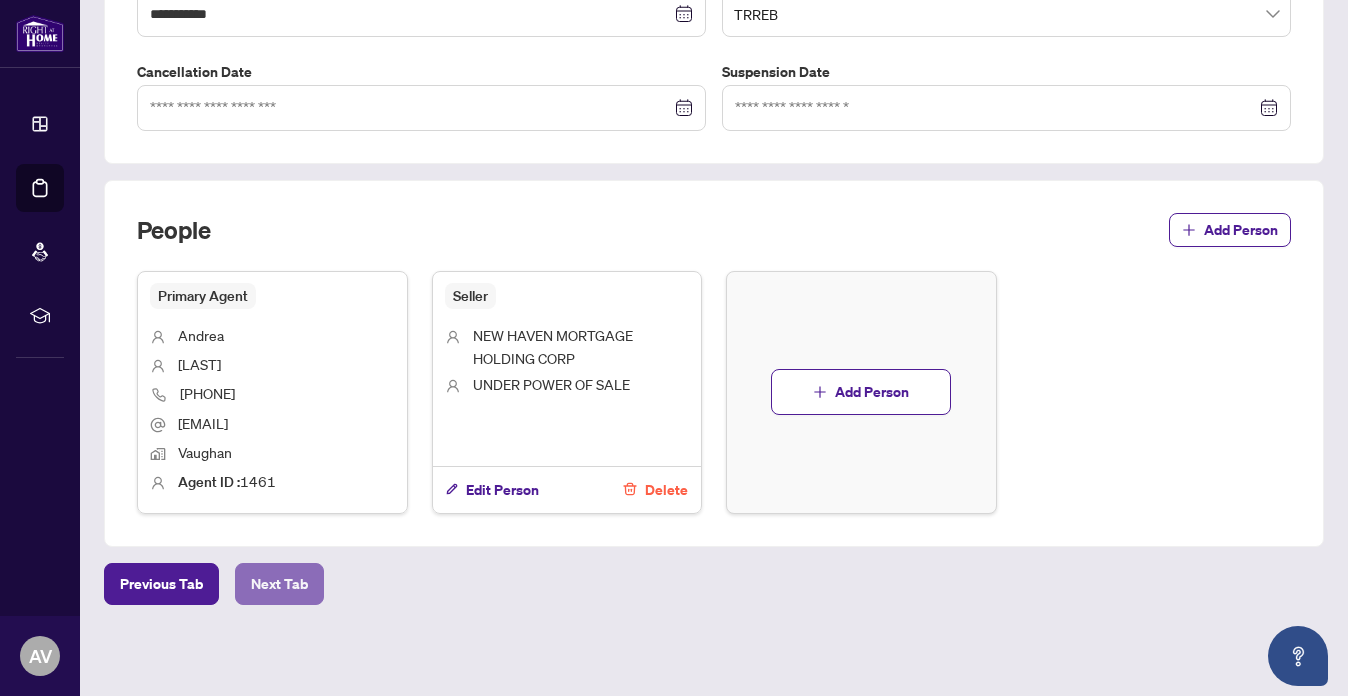 click on "Next Tab" at bounding box center (279, 584) 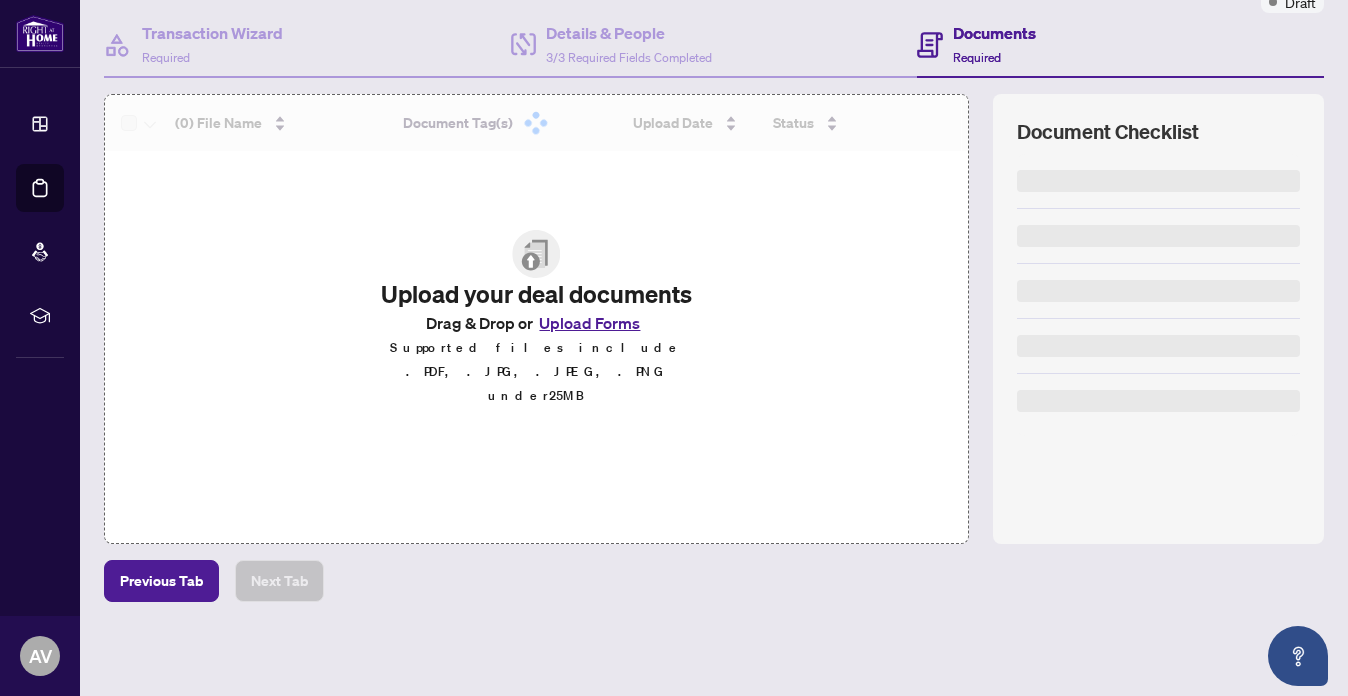 scroll, scrollTop: 0, scrollLeft: 0, axis: both 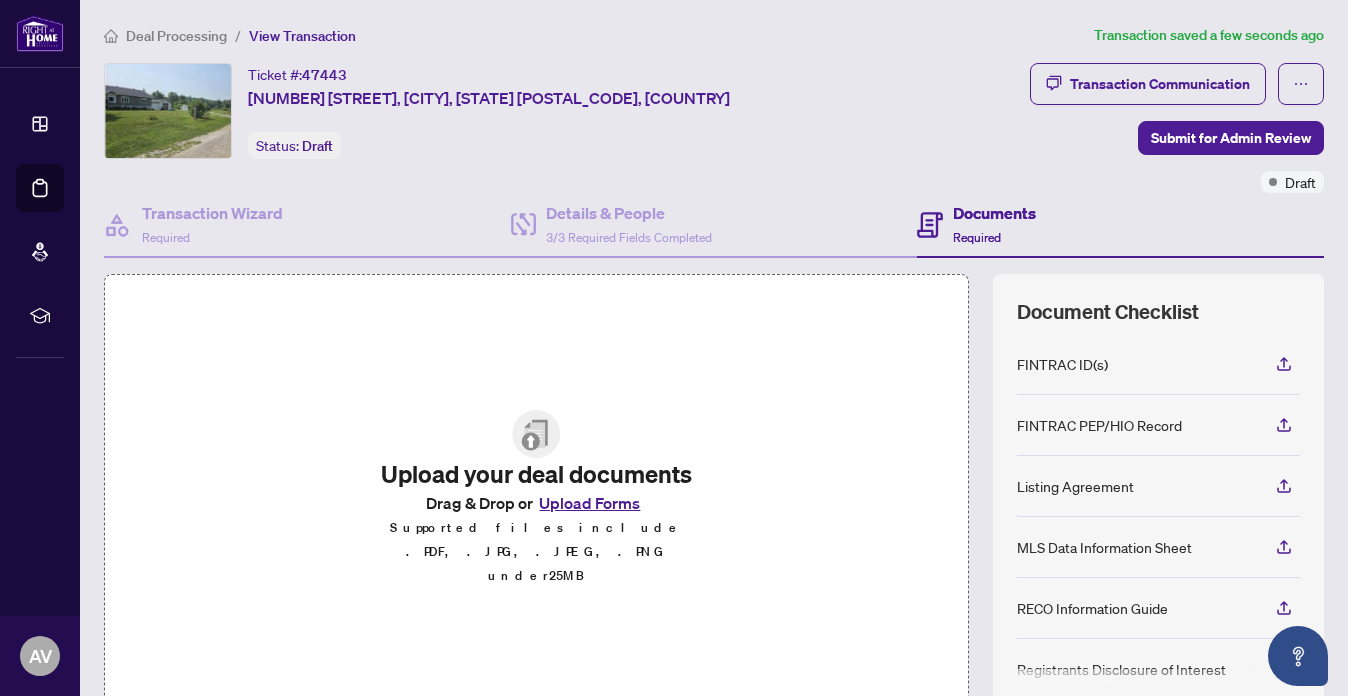 click on "Upload Forms" at bounding box center (589, 503) 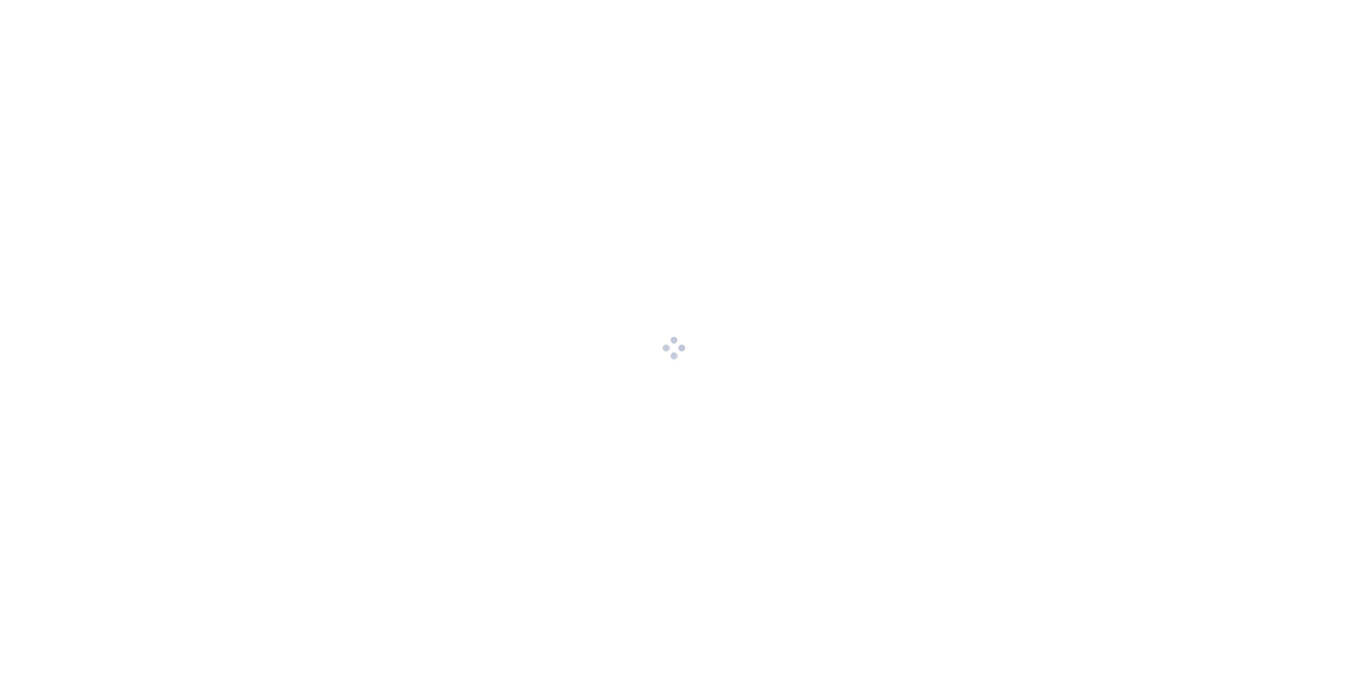 scroll, scrollTop: 0, scrollLeft: 0, axis: both 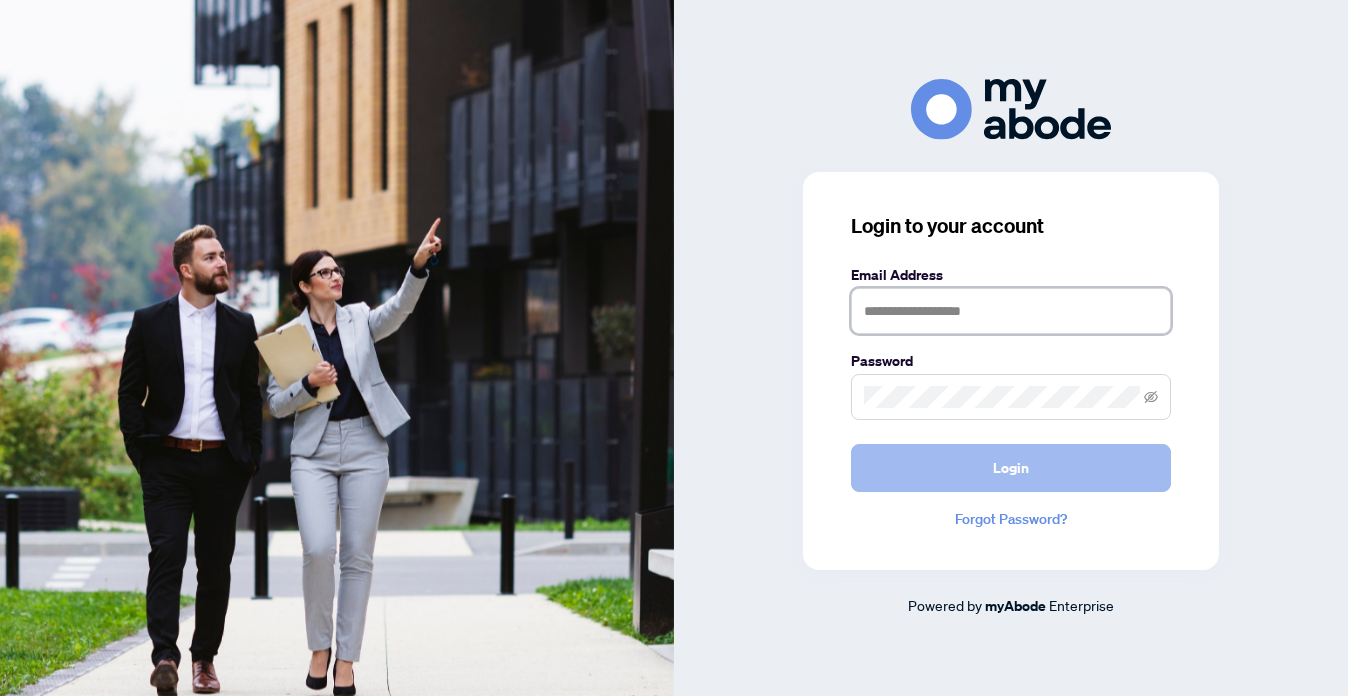 type on "**********" 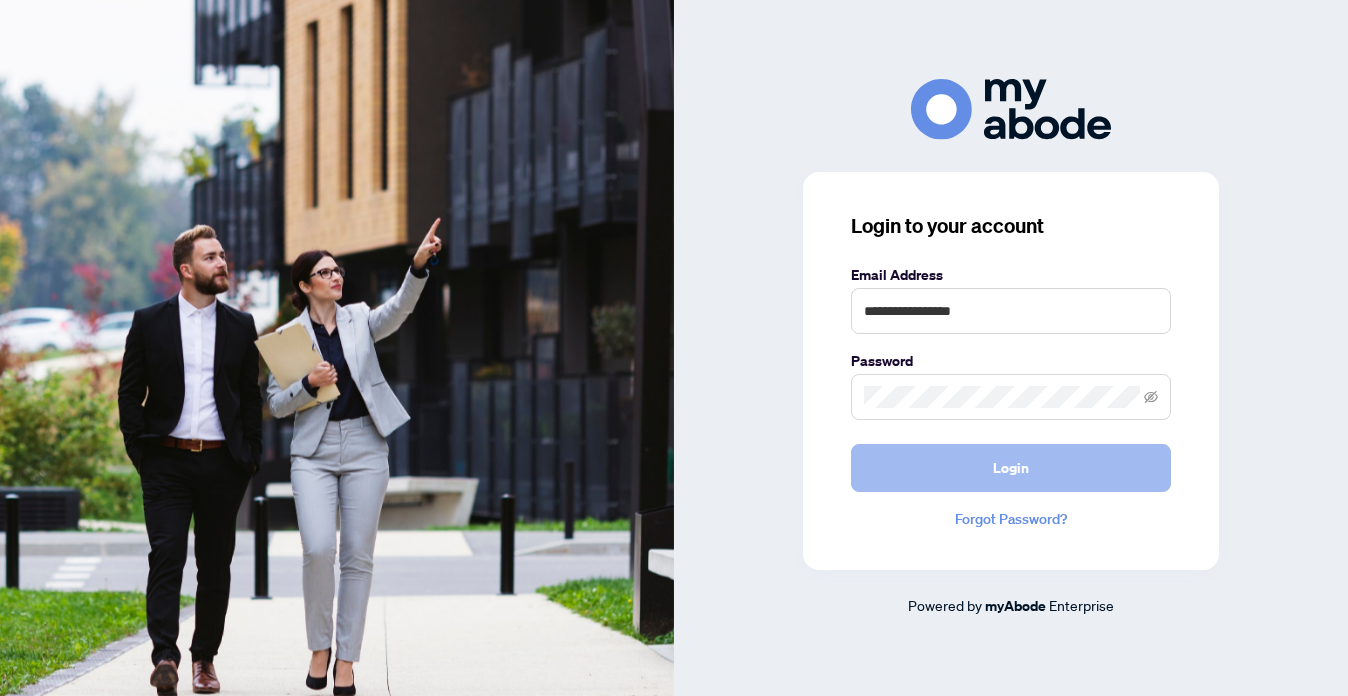 click on "Login" at bounding box center [1011, 468] 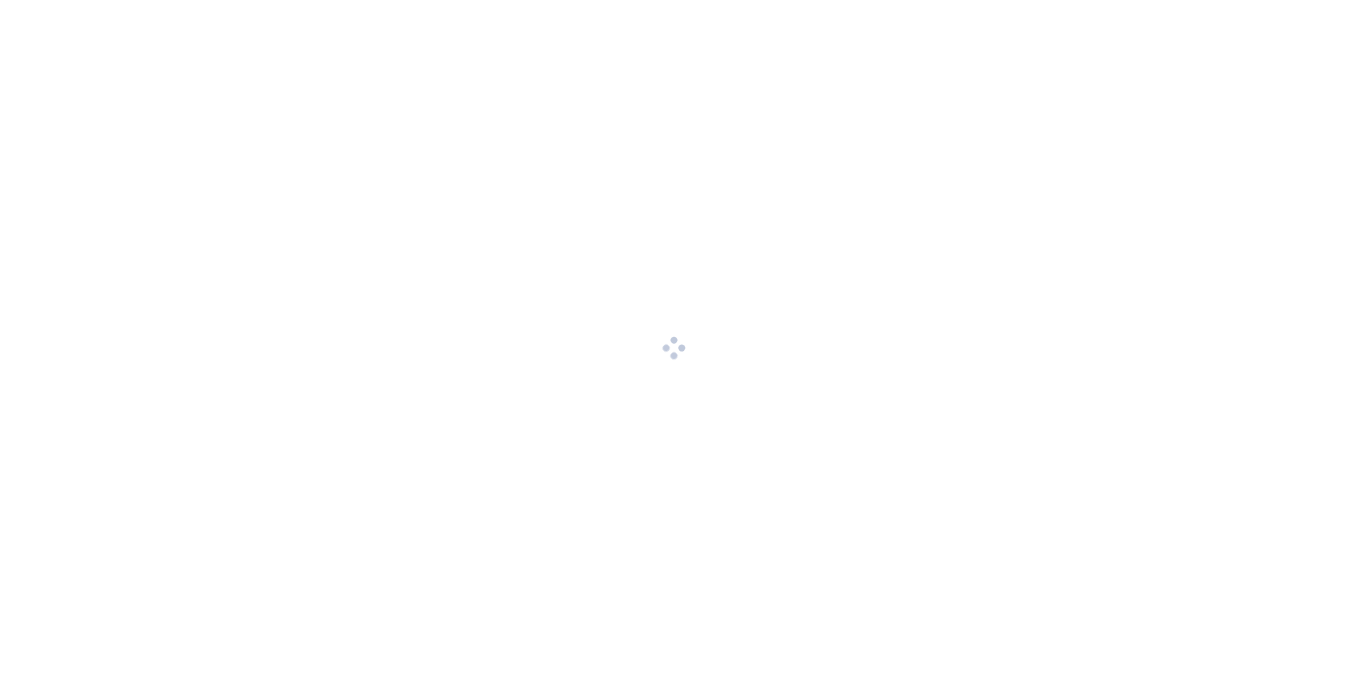 scroll, scrollTop: 0, scrollLeft: 0, axis: both 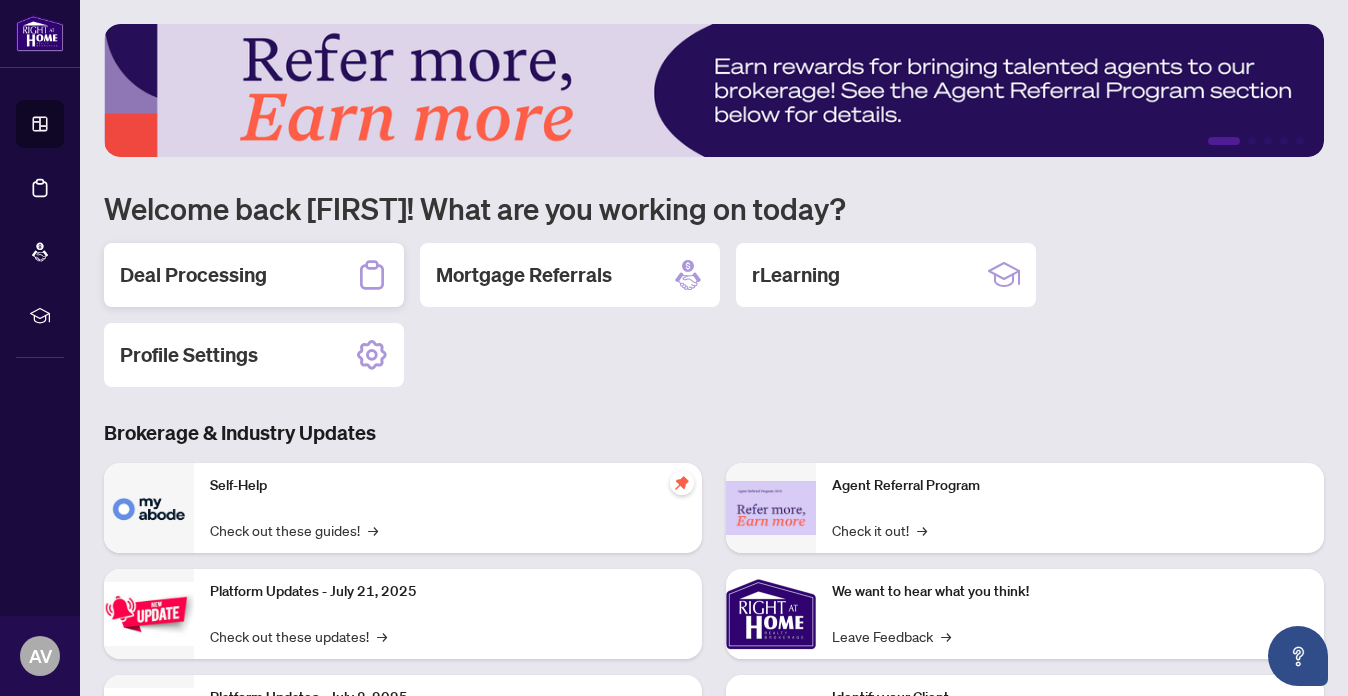 click on "Deal Processing" at bounding box center [193, 275] 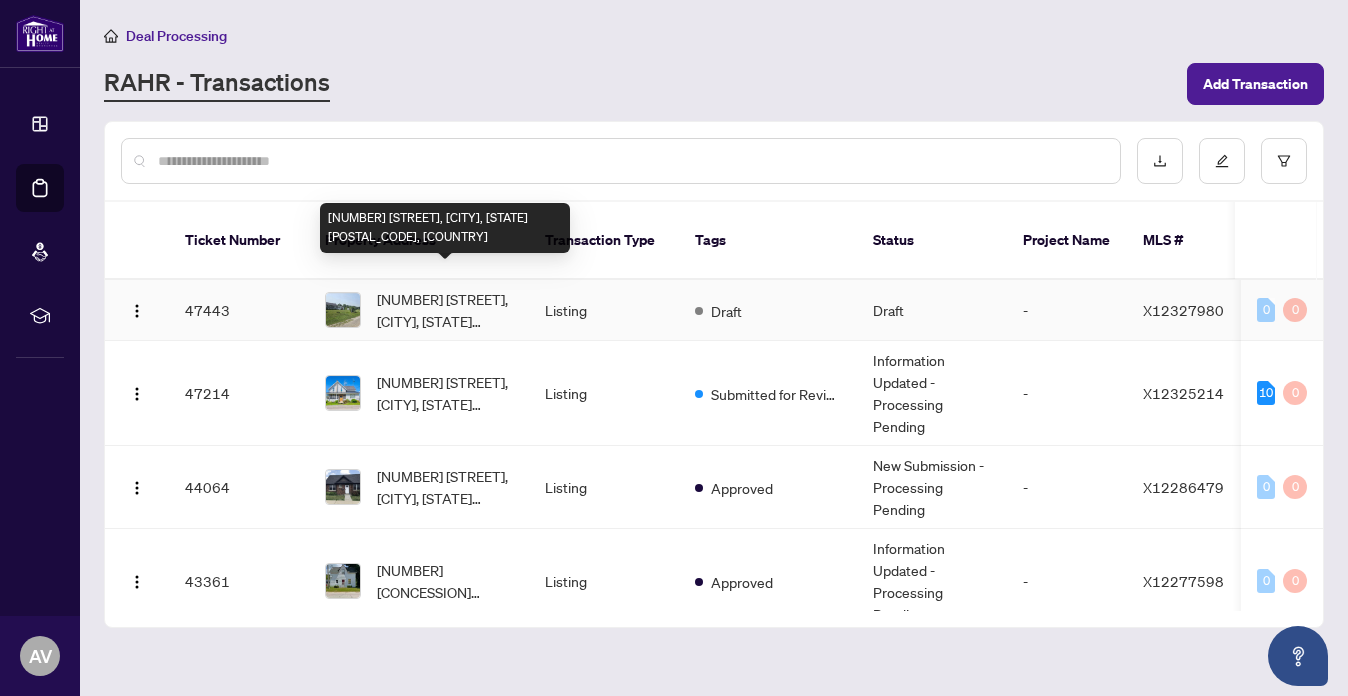 click on "[NUMBER] [STREET], [CITY], [STATE] [POSTAL_CODE], [COUNTRY]" at bounding box center [445, 310] 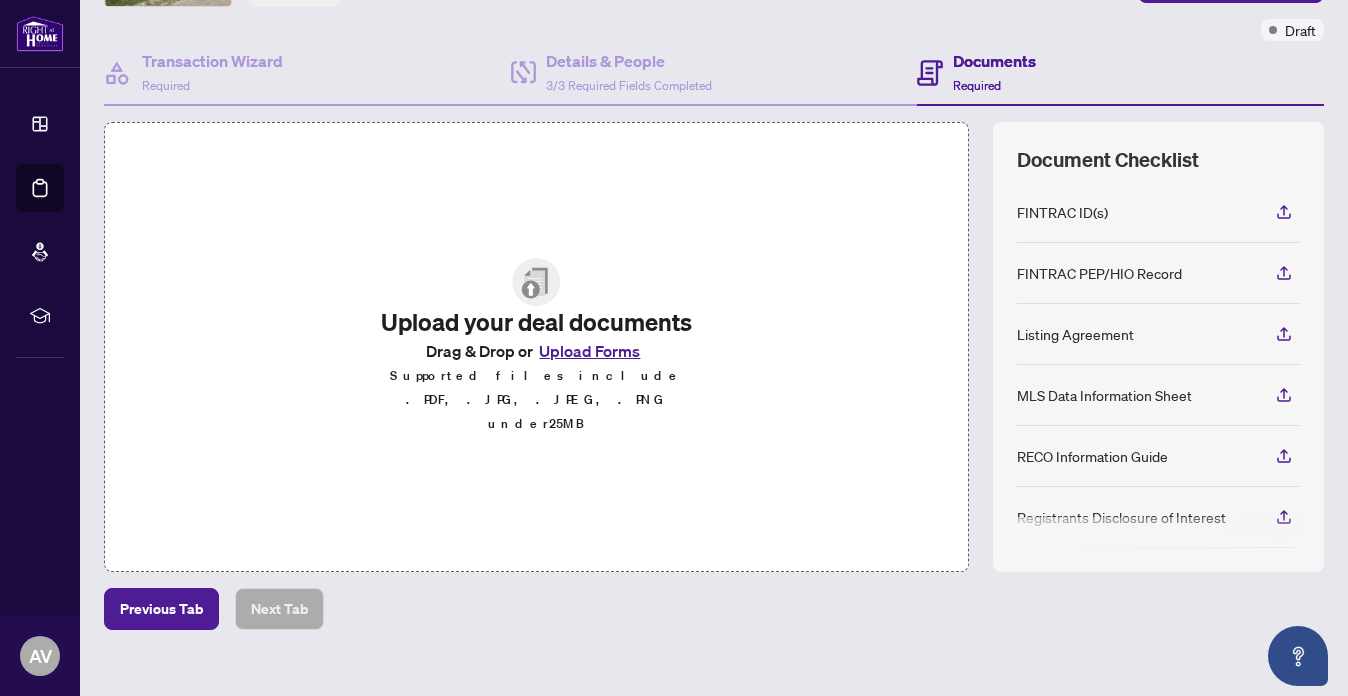 scroll, scrollTop: 151, scrollLeft: 0, axis: vertical 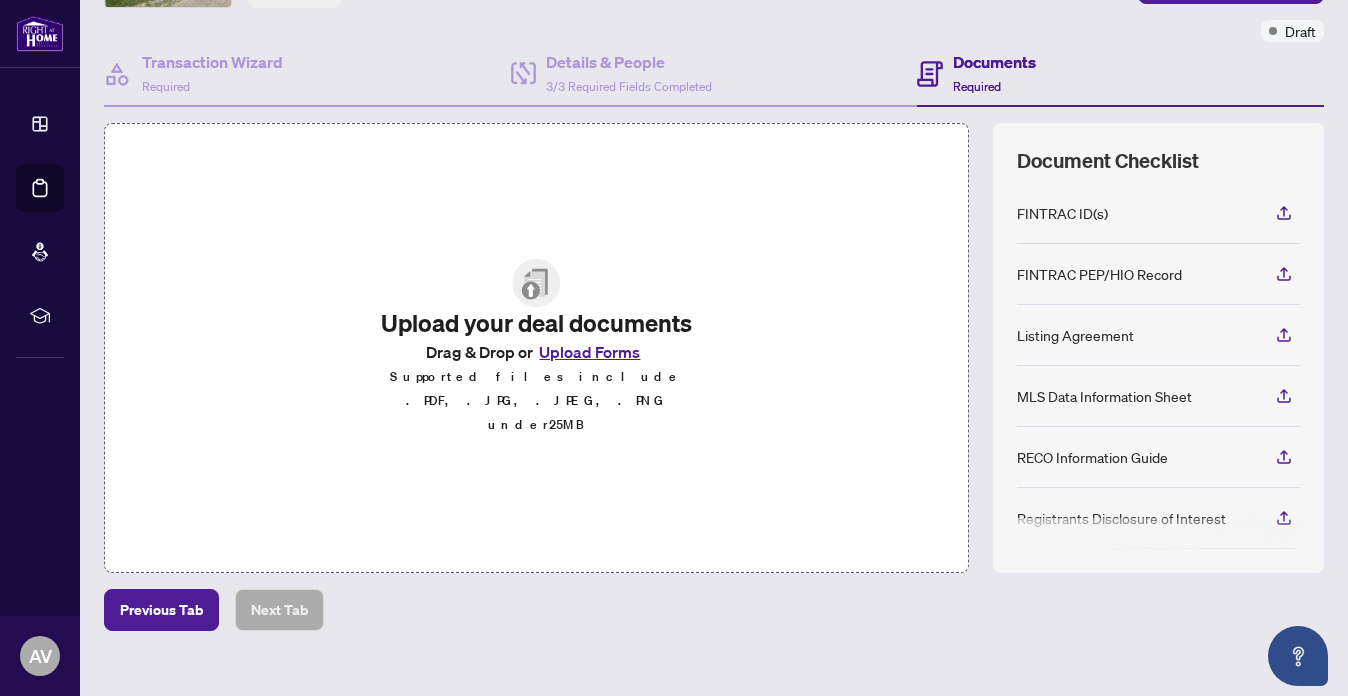 click on "Upload Forms" at bounding box center (589, 352) 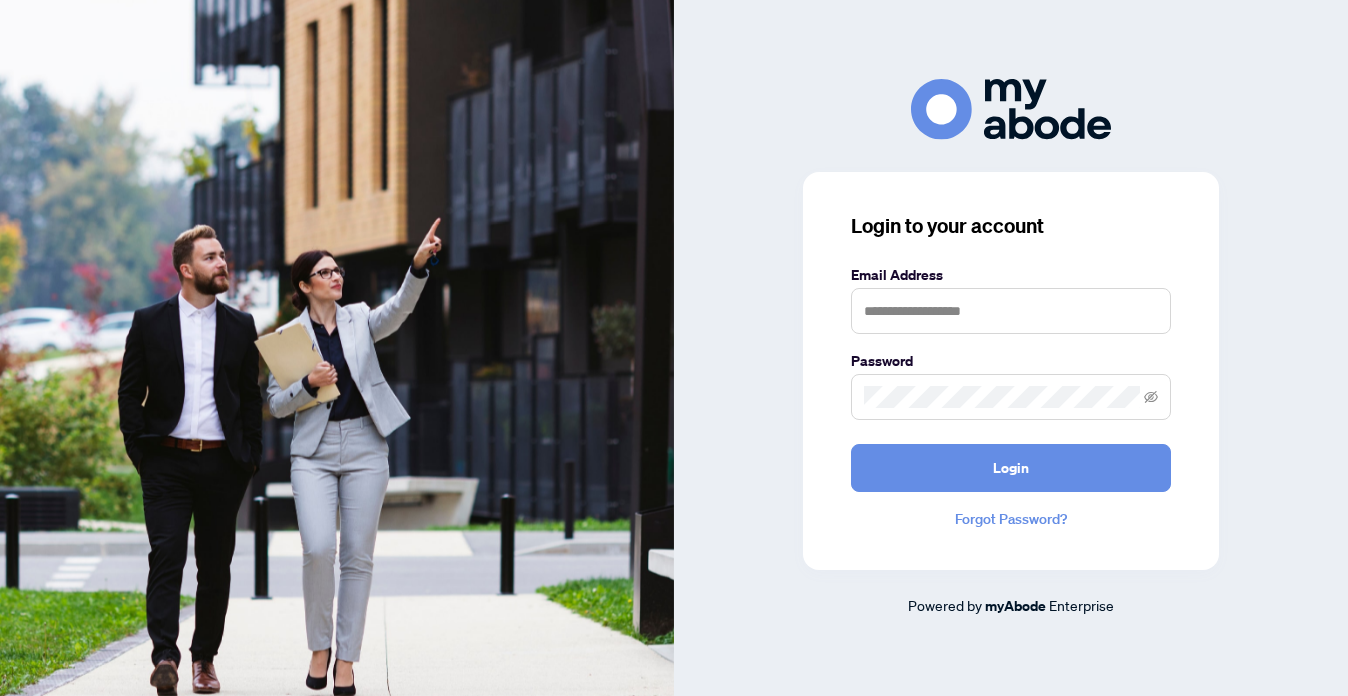 scroll, scrollTop: 0, scrollLeft: 0, axis: both 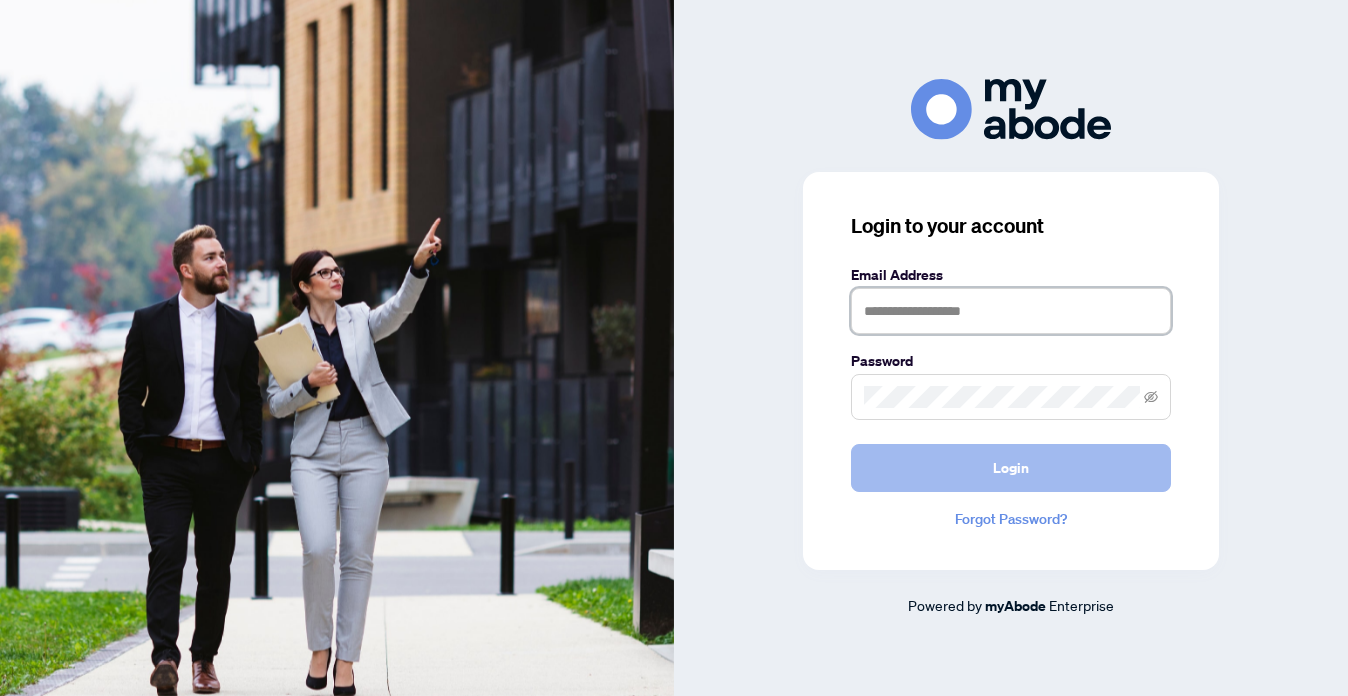 type on "**********" 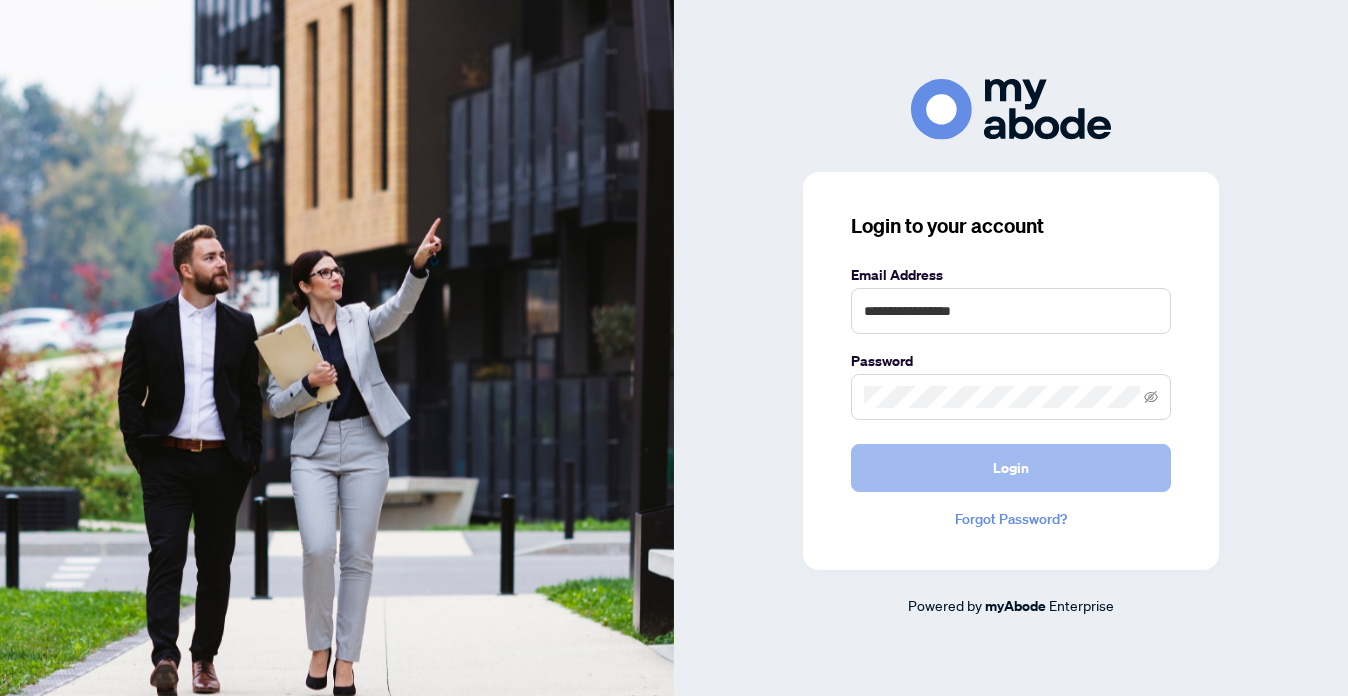 click on "Login" at bounding box center (1011, 468) 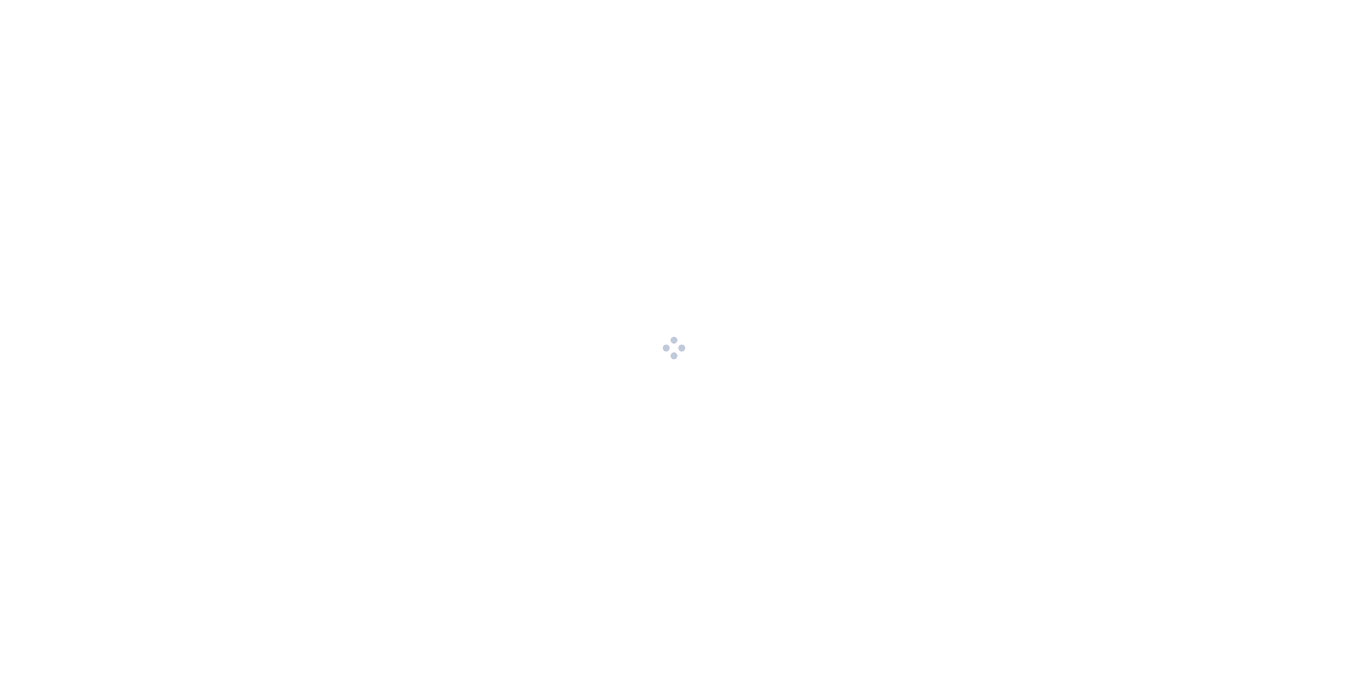 scroll, scrollTop: 0, scrollLeft: 0, axis: both 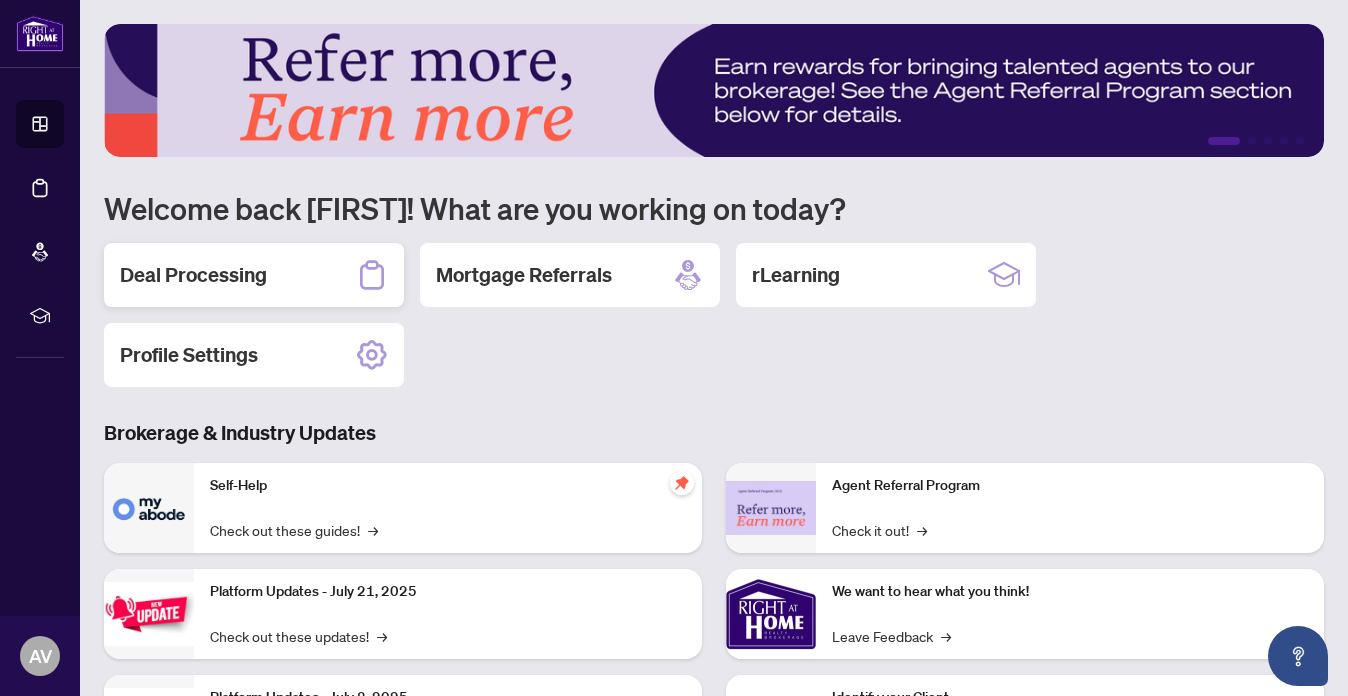 click on "Deal Processing" at bounding box center [193, 275] 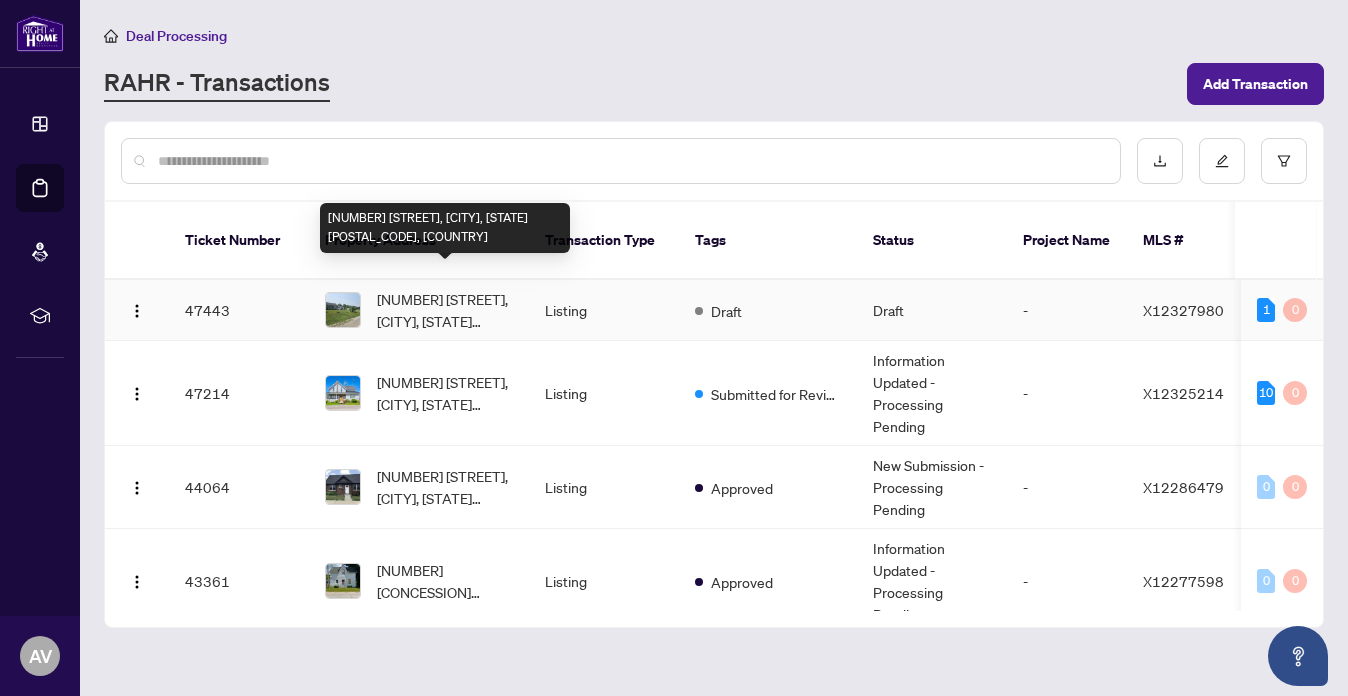 click on "[NUMBER] [STREET], [CITY], [STATE] [POSTAL_CODE], [COUNTRY]" at bounding box center (445, 310) 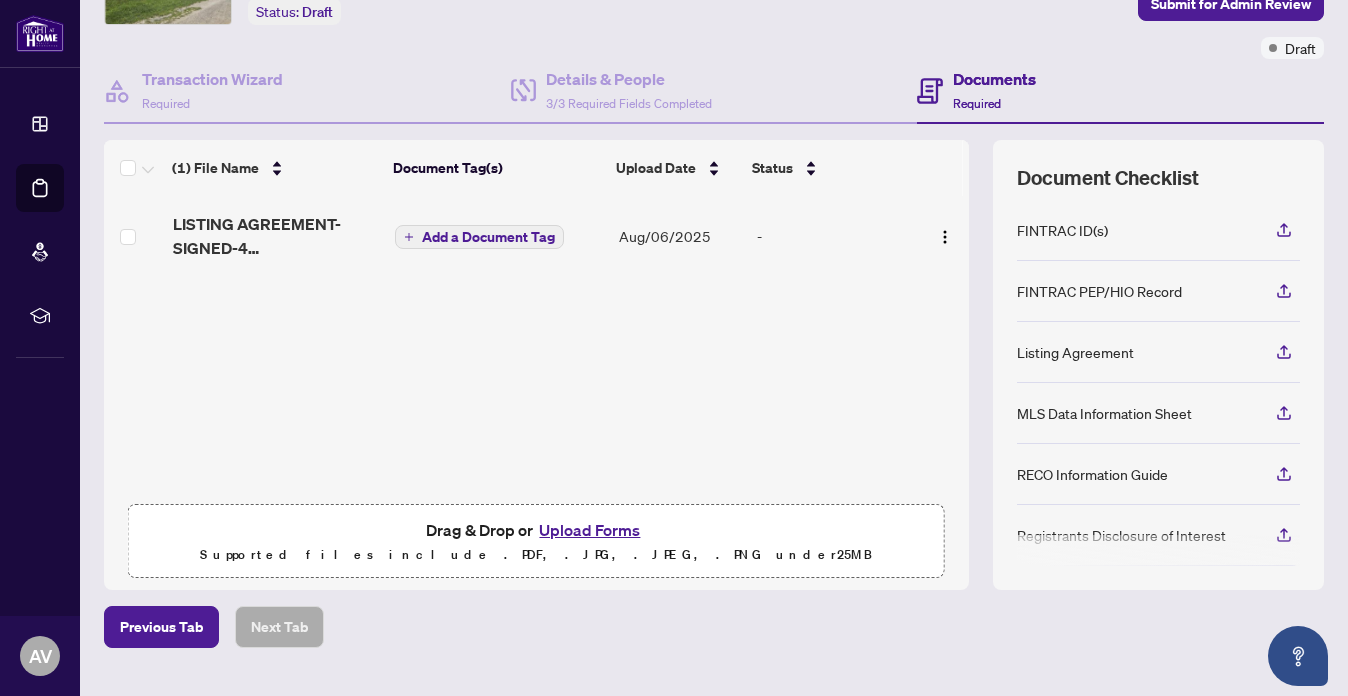 scroll, scrollTop: 178, scrollLeft: 0, axis: vertical 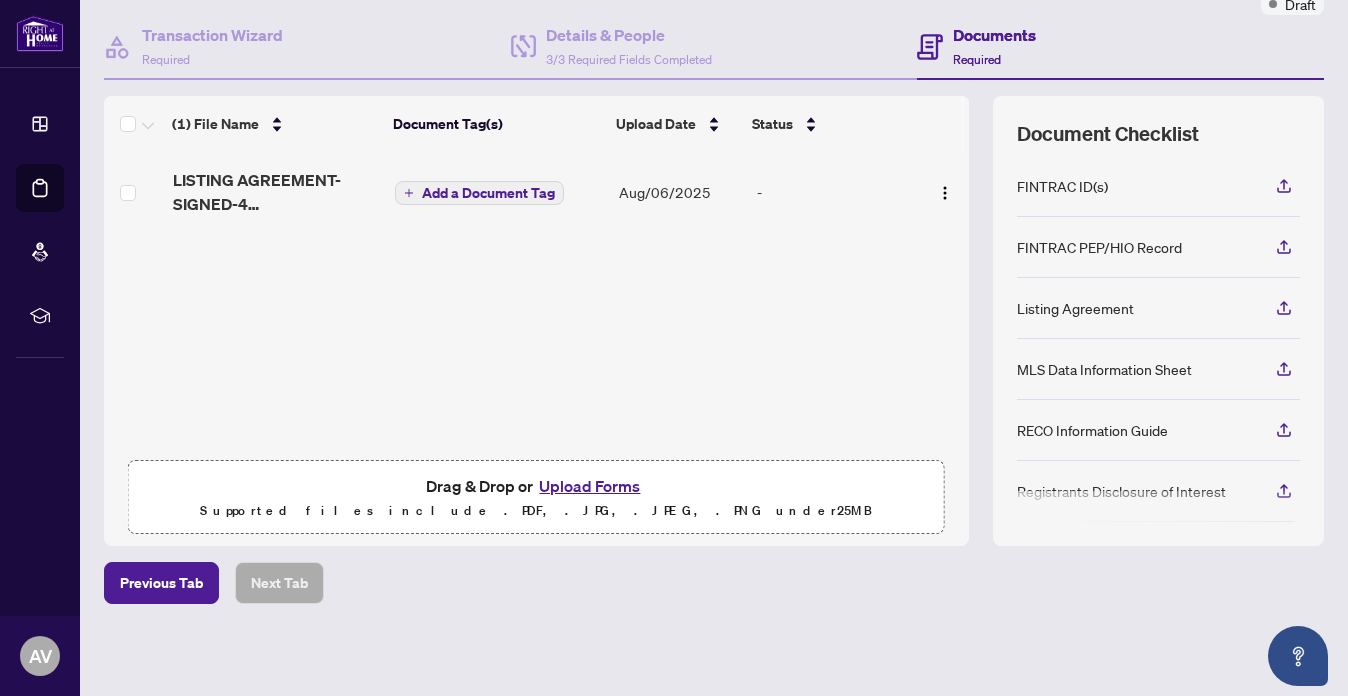 click on "Upload Forms" at bounding box center [589, 486] 